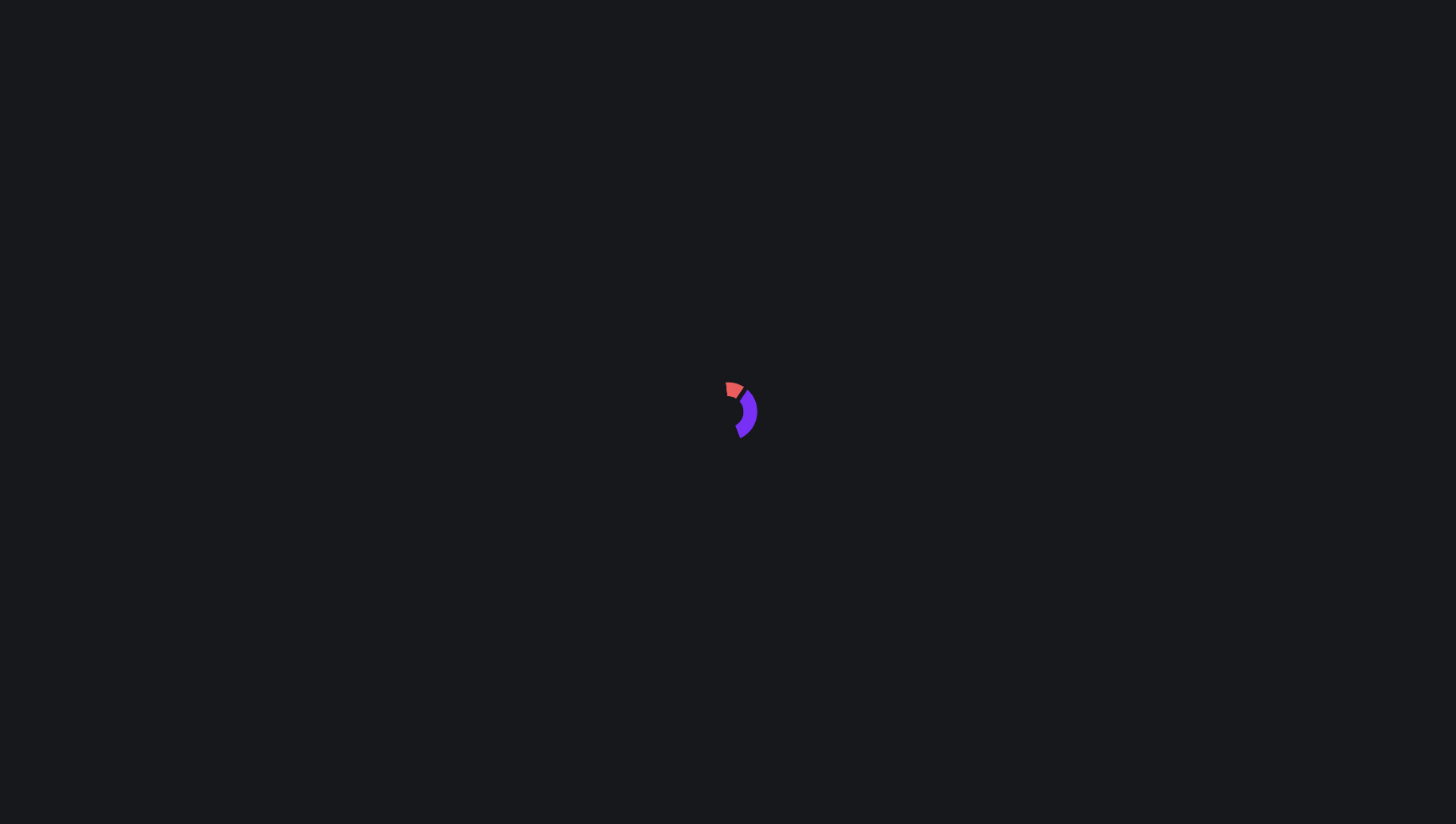 scroll, scrollTop: 0, scrollLeft: 0, axis: both 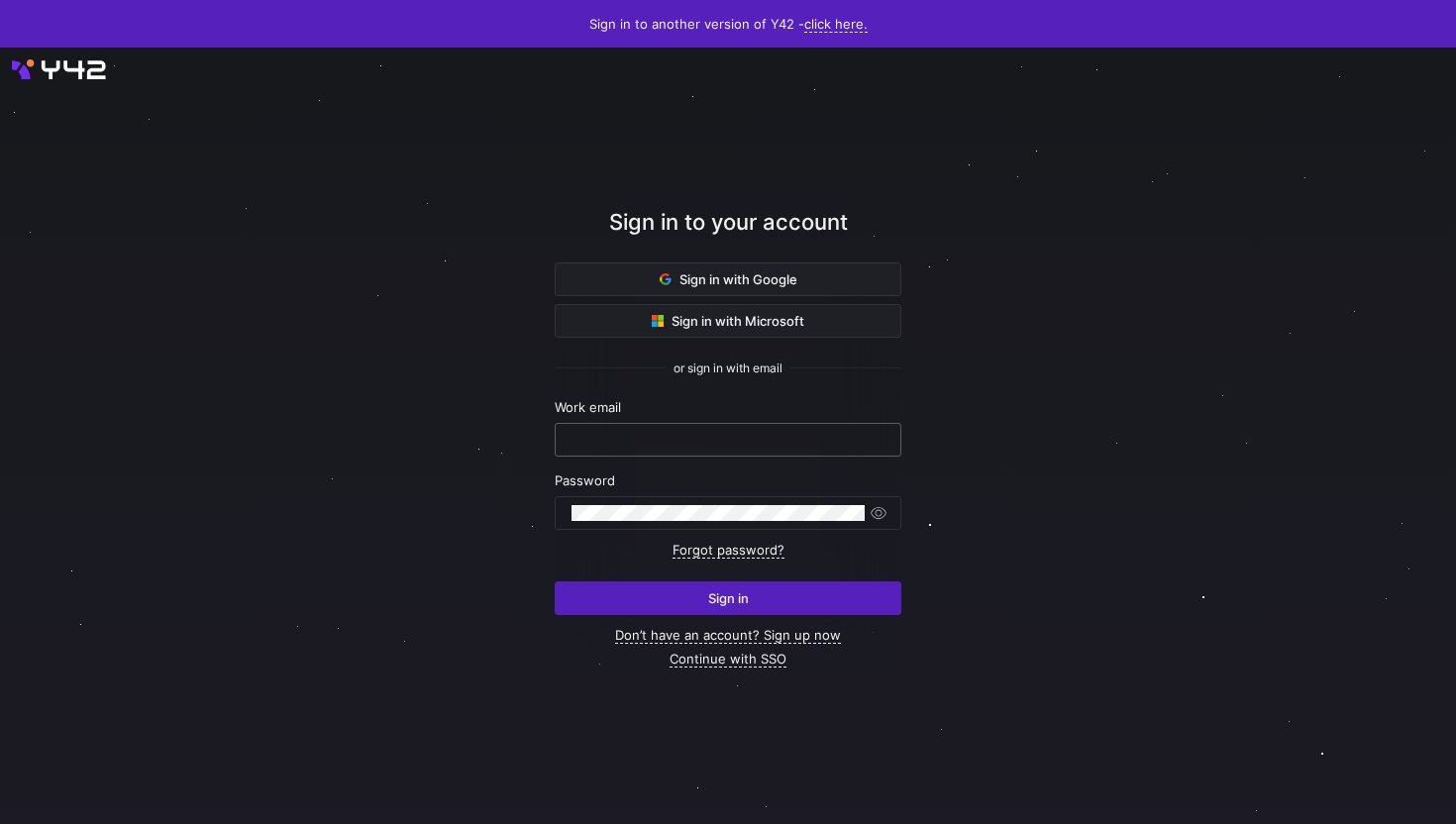 click 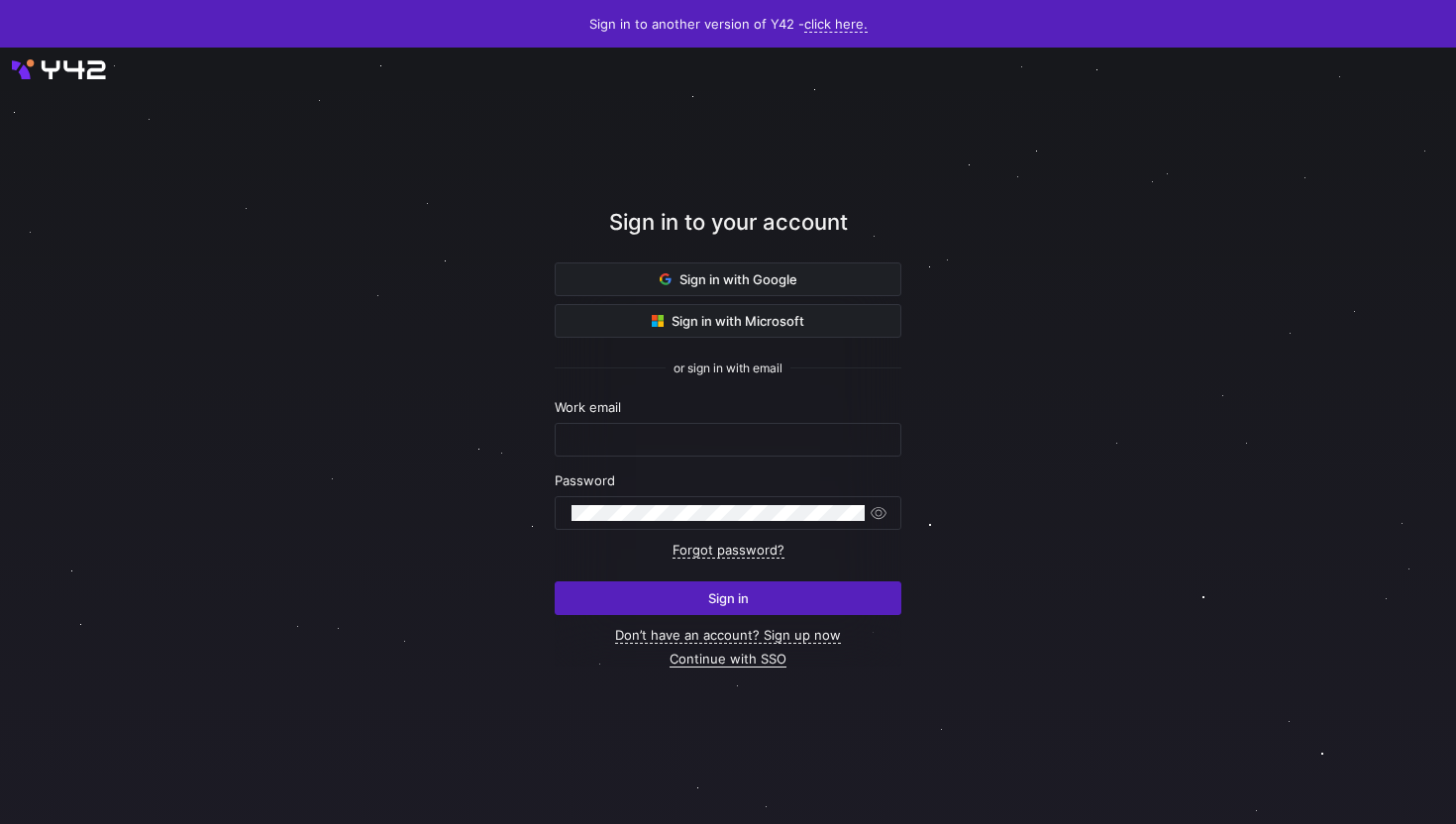 click on "Continue with SSO" 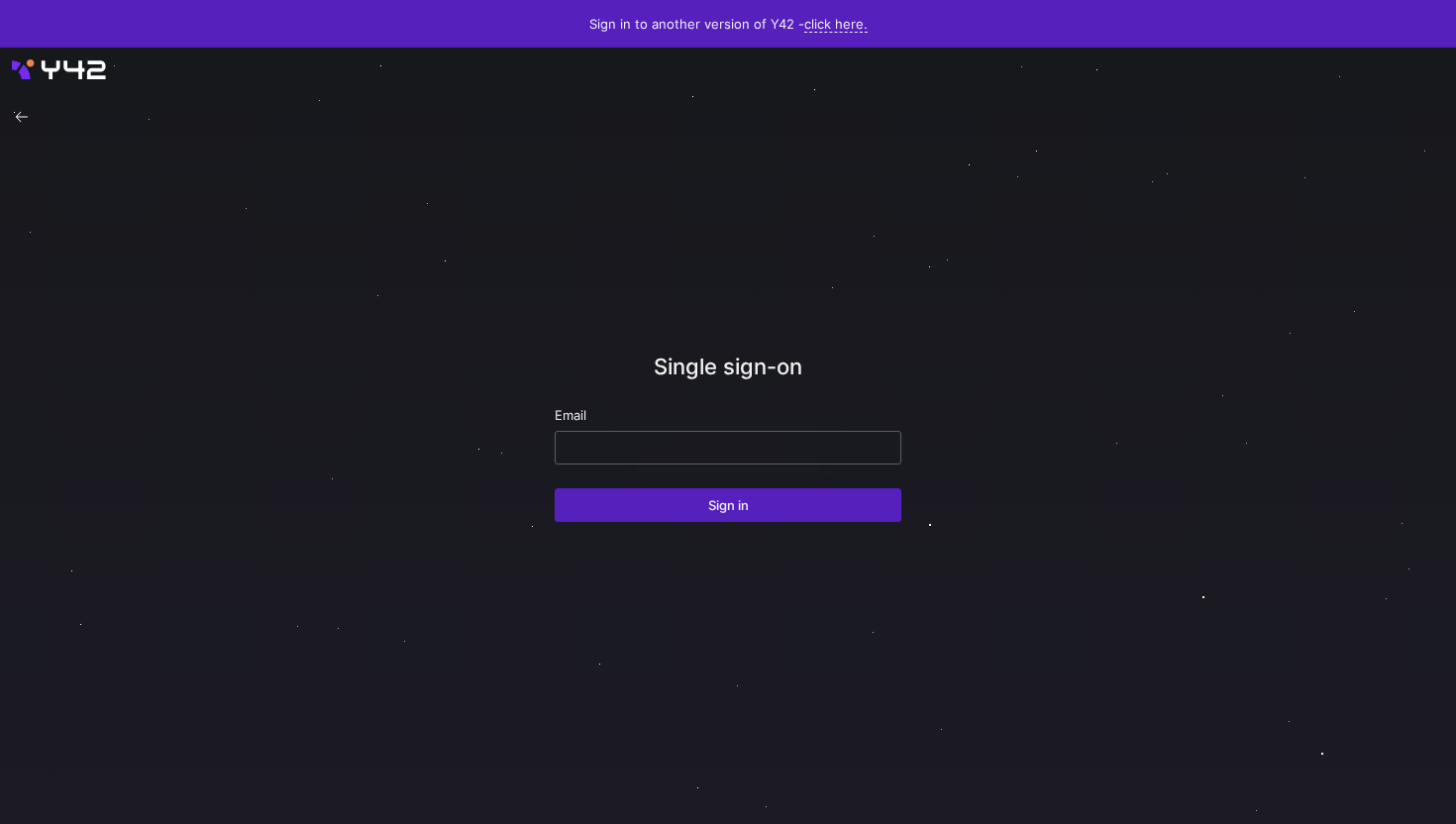 click at bounding box center (728, 448) 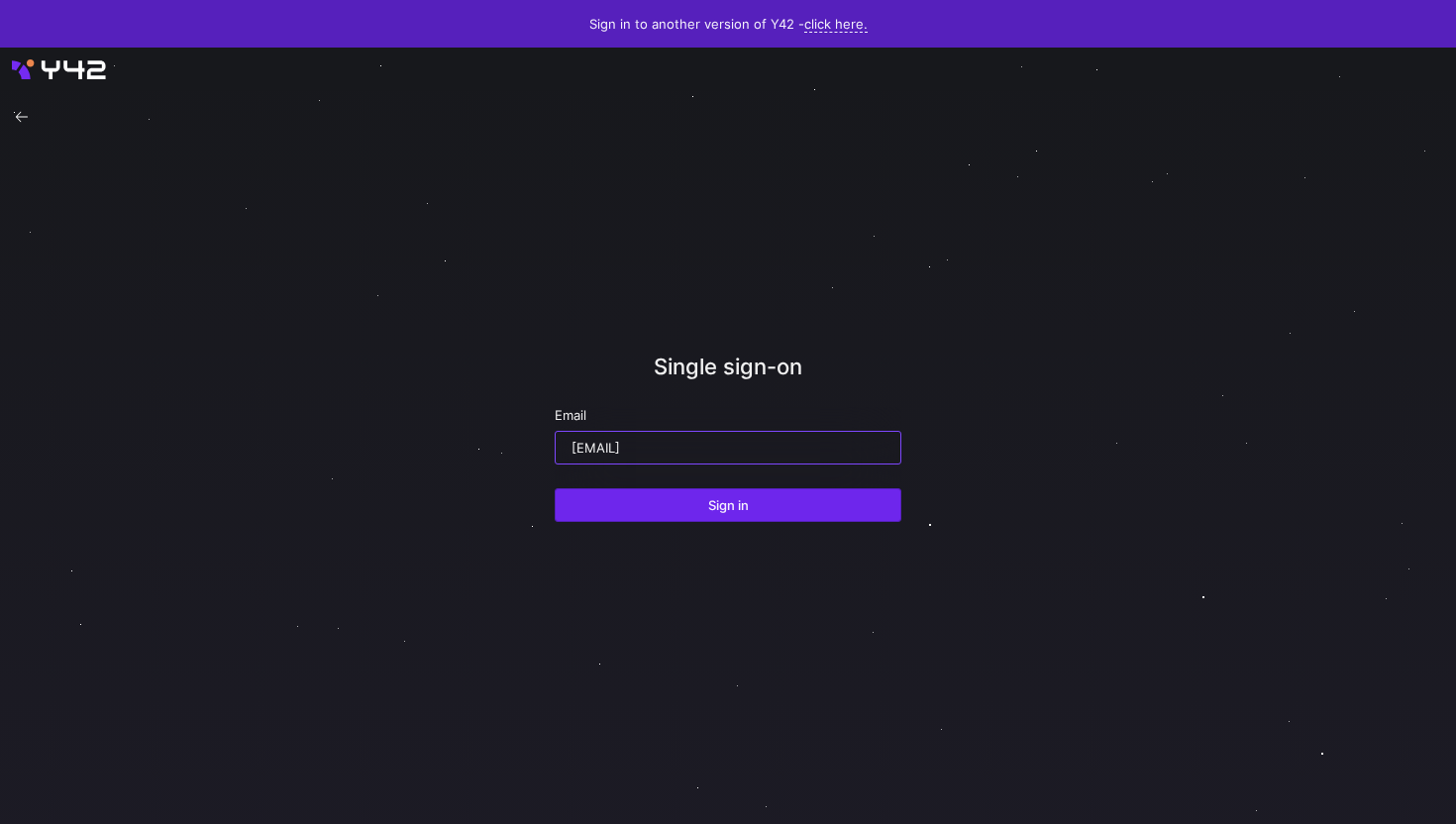type on "david.mccandless@juvare.com" 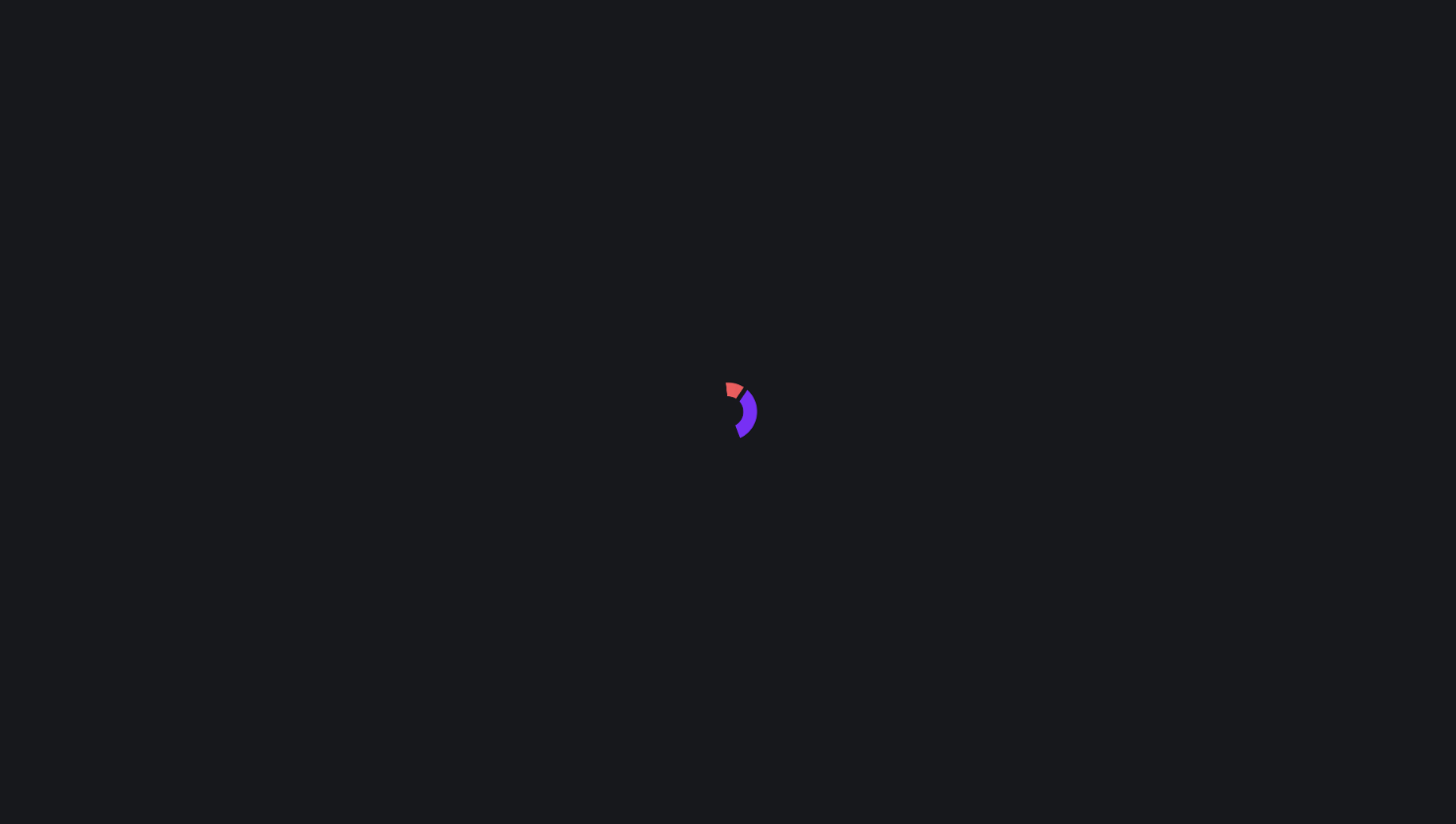 scroll, scrollTop: 0, scrollLeft: 0, axis: both 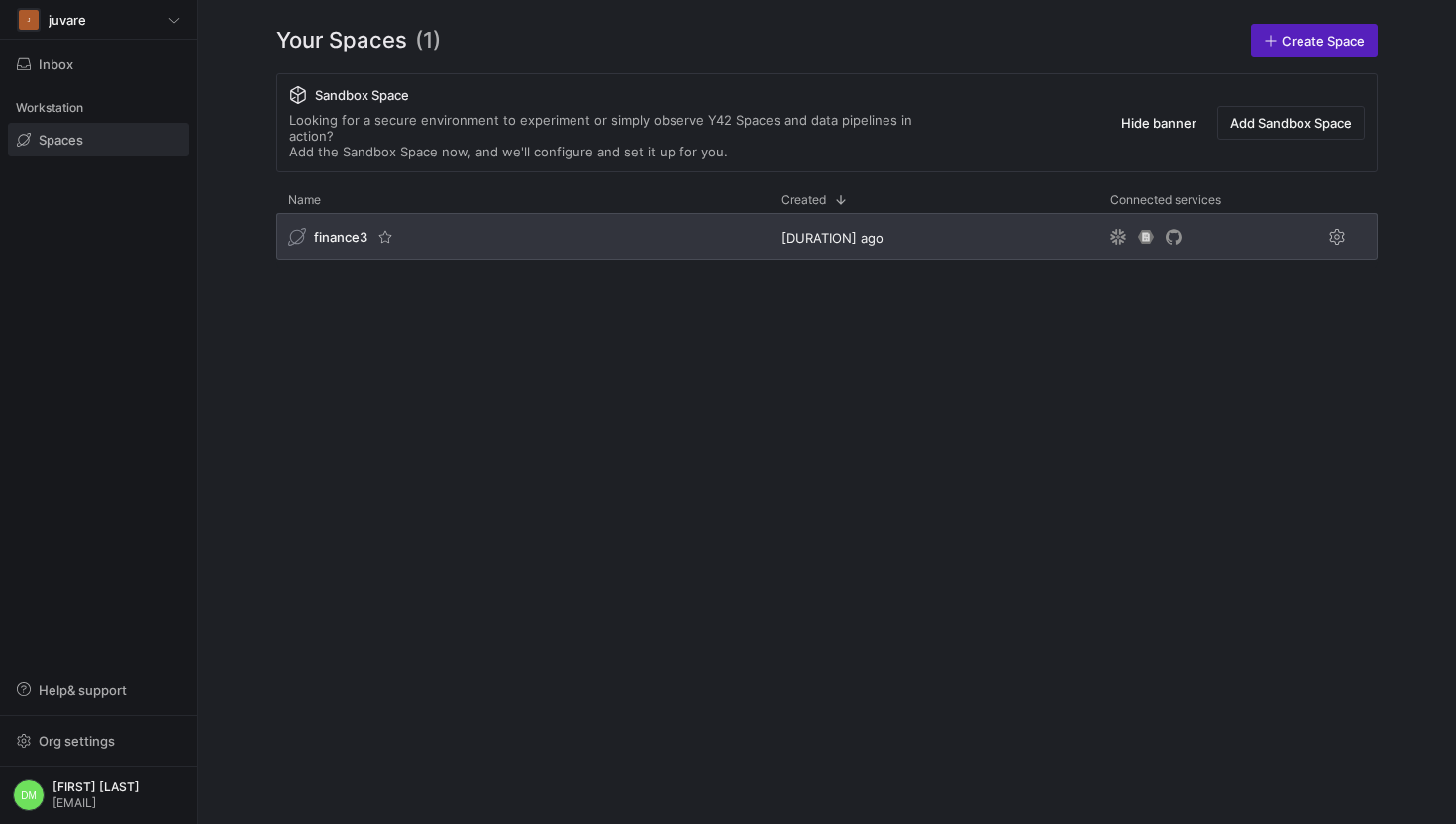 click on "finance3" 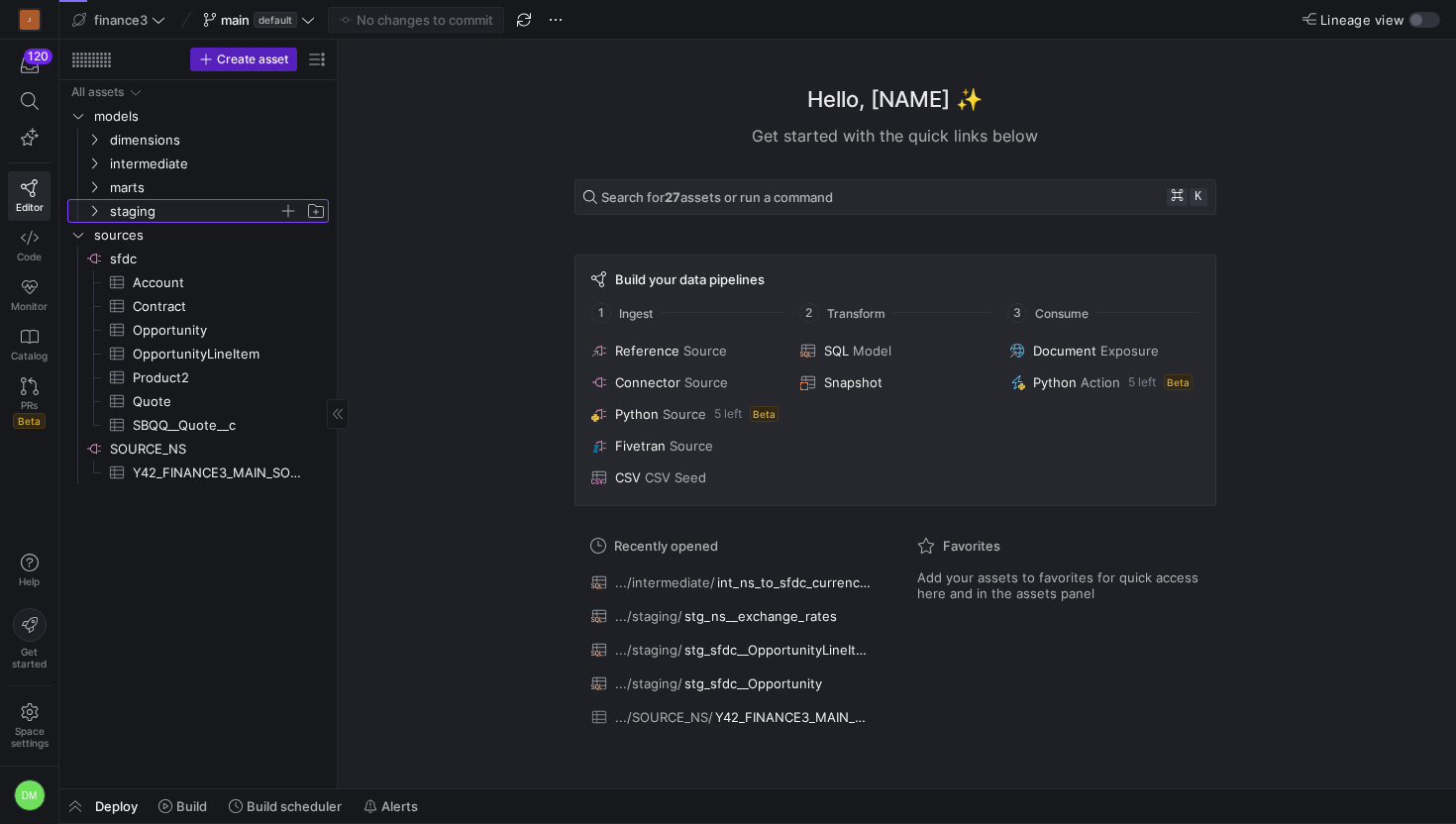 click on "staging" 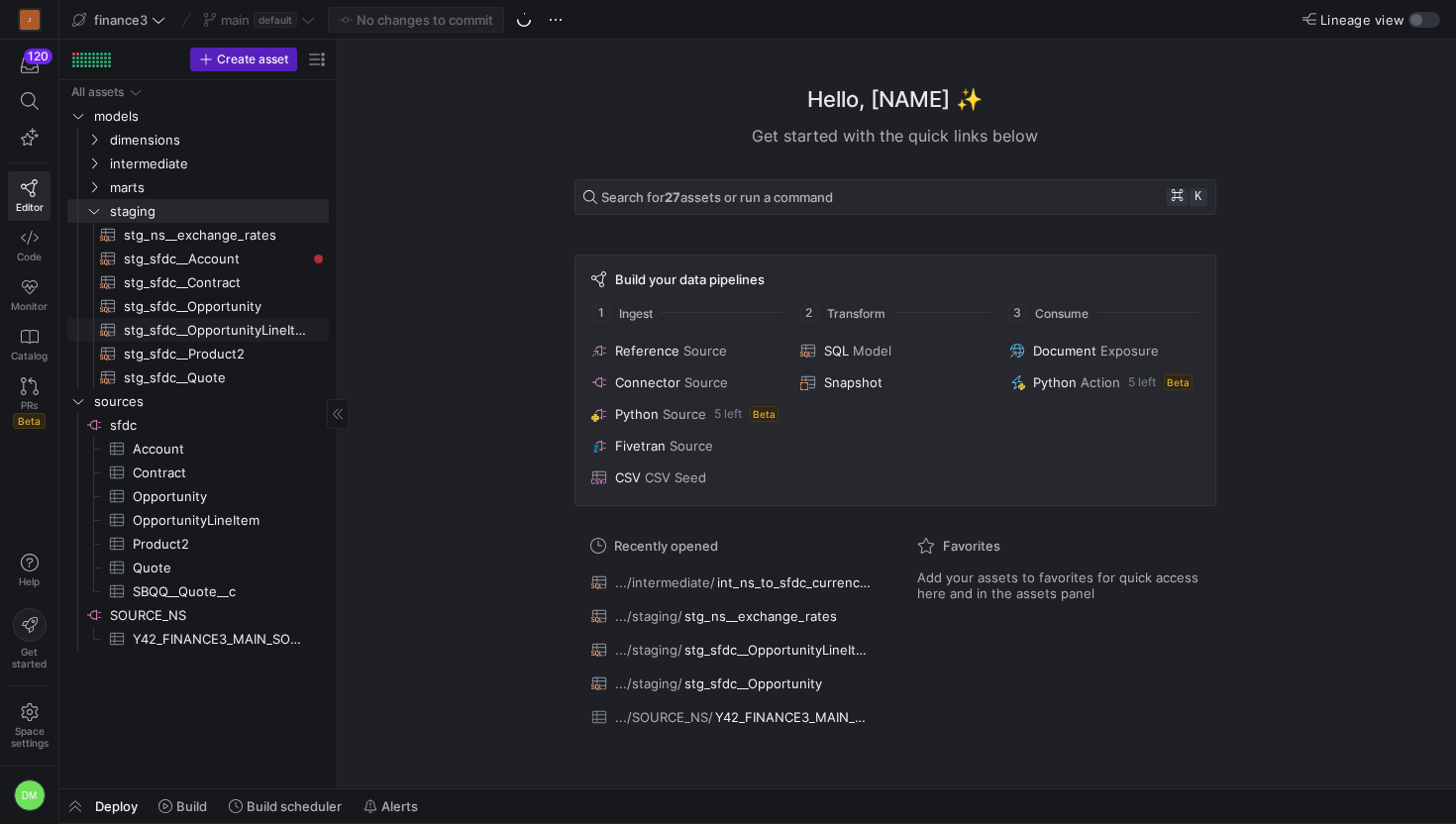 click on "stg_sfdc__OpportunityLineItem​​​​​​​​​​" 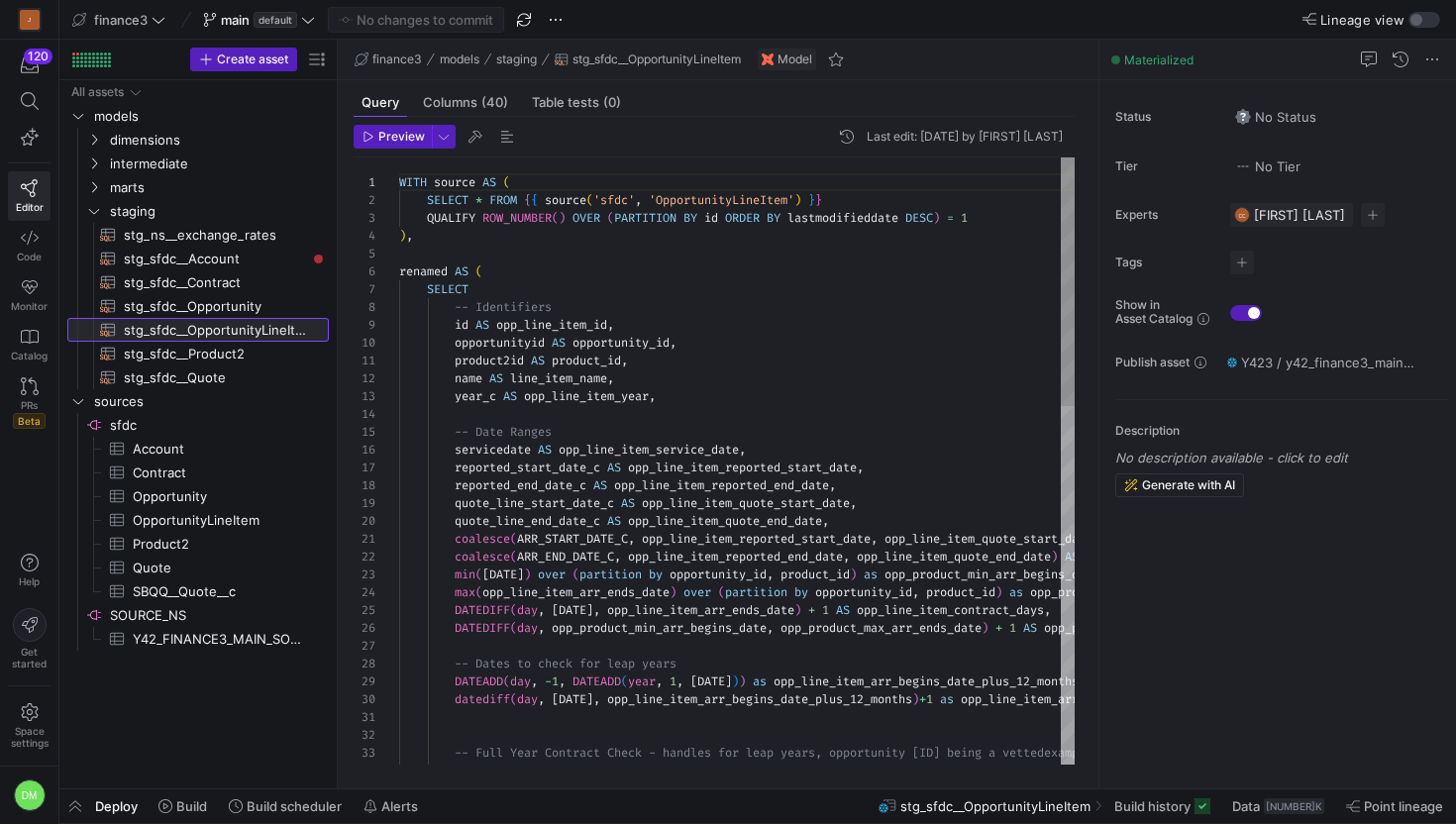 scroll, scrollTop: 178, scrollLeft: 0, axis: vertical 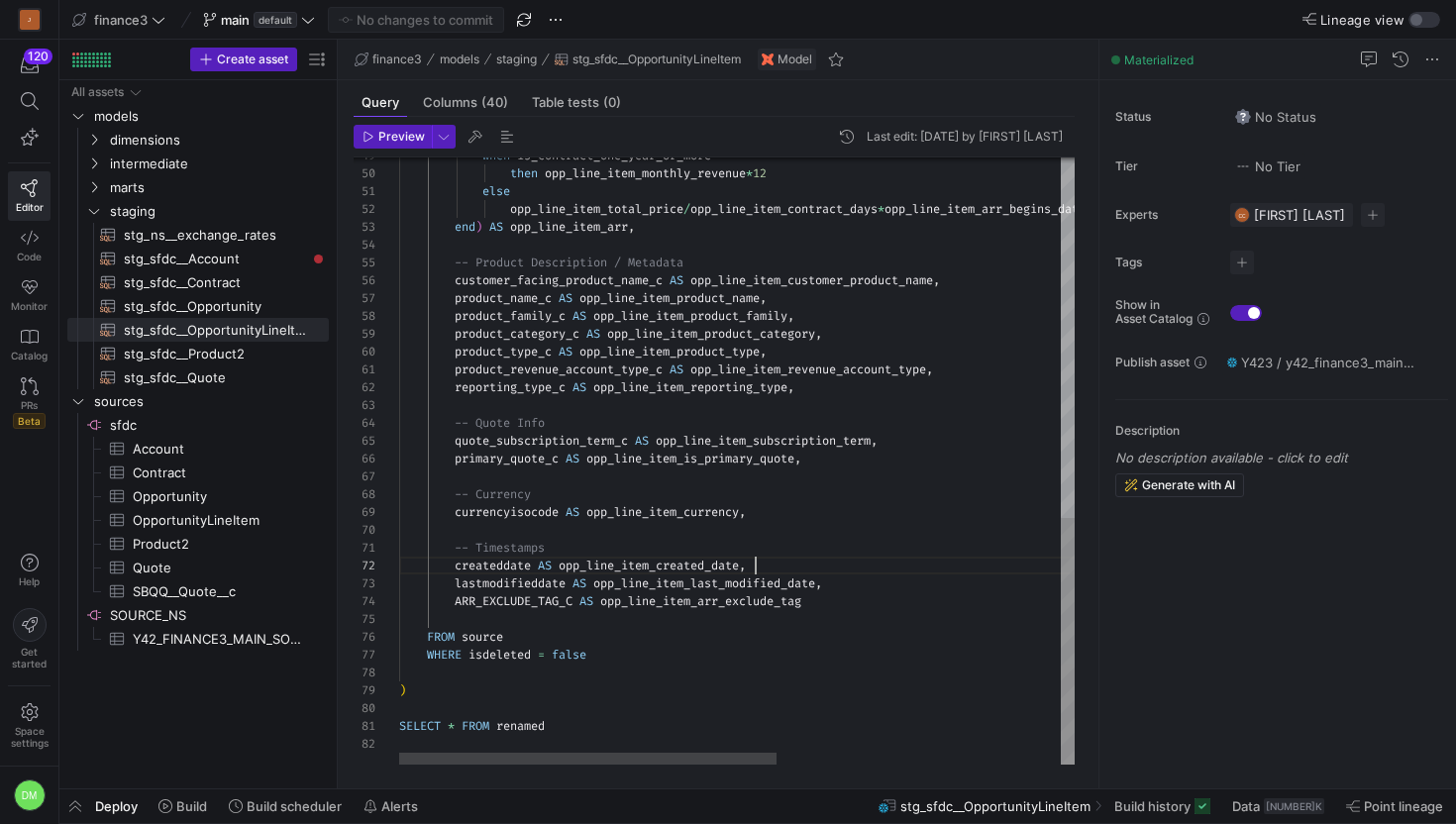 click on "when   is_contract_one_year_or_more                  then   opp_line_item_monthly_revenue * 12              else                  opp_line_item_total_price / opp_line_item_contract_days * opp_line_item_arr_begins_date_plus_12_months_days_ count          end )   AS   opp_line_item_arr ,          -- Product Description / Metadata          customer_facing_product_name_c   AS   opp_line_item_customer_product_name ,          product_name_c   AS   opp_line_item_product_name ,          product_family_c   AS   opp_line_item_product_family ,          product_category_c   AS   opp_line_item_product_category ,          product_type_c   AS   opp_line_item_product_type ,          product_revenue_account_type_c   AS   opp_line_item_revenue_account_type ,          reporting_type_c   AS   opp_line_item_reporting_type ,          -- Quote Info   AS   ," at bounding box center (990, 20) 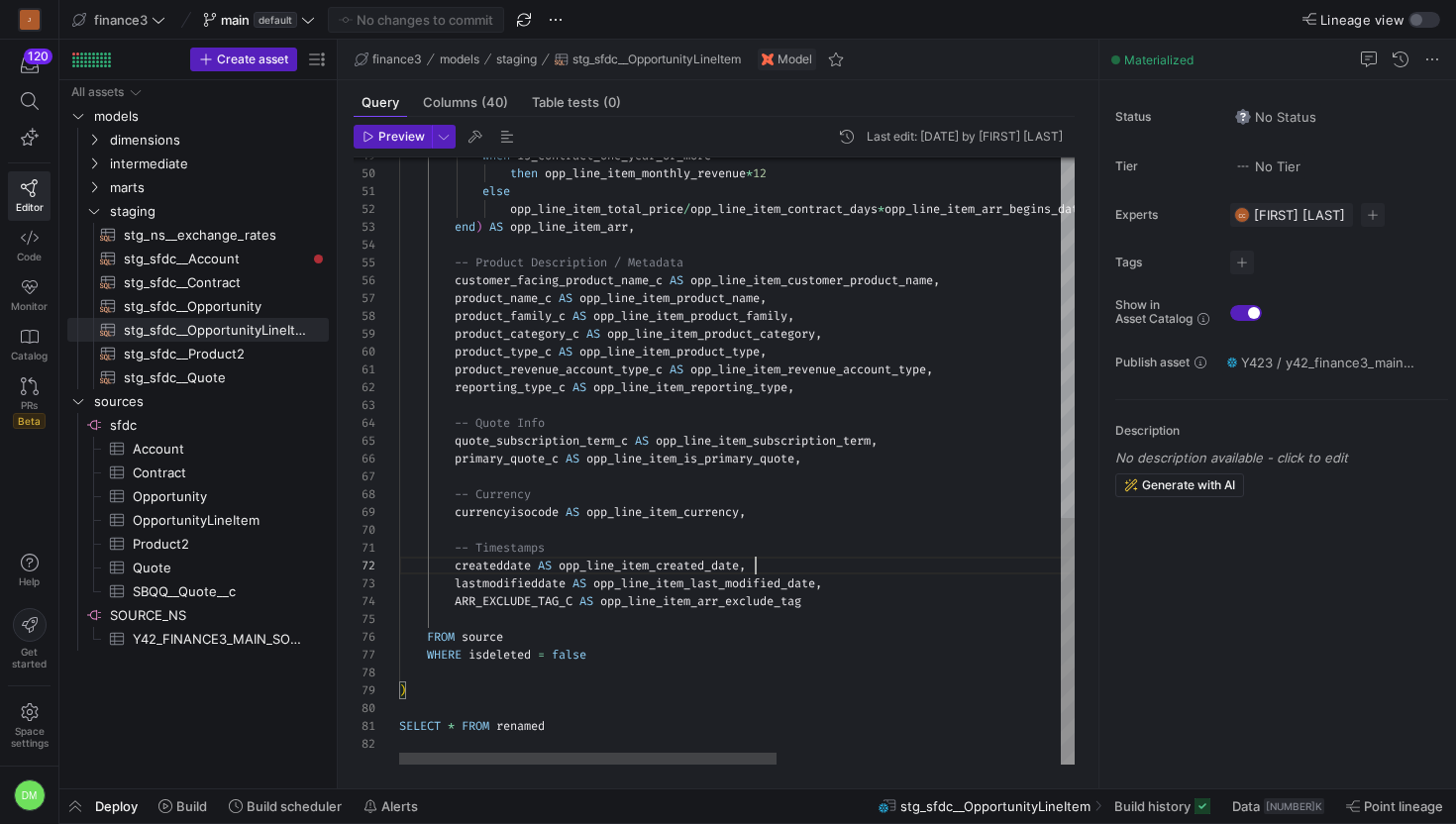 click on "when   is_contract_one_year_or_more                  then   opp_line_item_monthly_revenue * 12              else                  opp_line_item_total_price / opp_line_item_contract_days * opp_line_item_arr_begins_date_plus_12_months_days_ count          end )   AS   opp_line_item_arr ,          -- Product Description / Metadata          customer_facing_product_name_c   AS   opp_line_item_customer_product_name ,          product_name_c   AS   opp_line_item_product_name ,          product_family_c   AS   opp_line_item_product_family ,          product_category_c   AS   opp_line_item_product_category ,          product_type_c   AS   opp_line_item_product_type ,          product_revenue_account_type_c   AS   opp_line_item_revenue_account_type ,          reporting_type_c   AS   opp_line_item_reporting_type ,          -- Quote Info   AS   ," at bounding box center (990, 20) 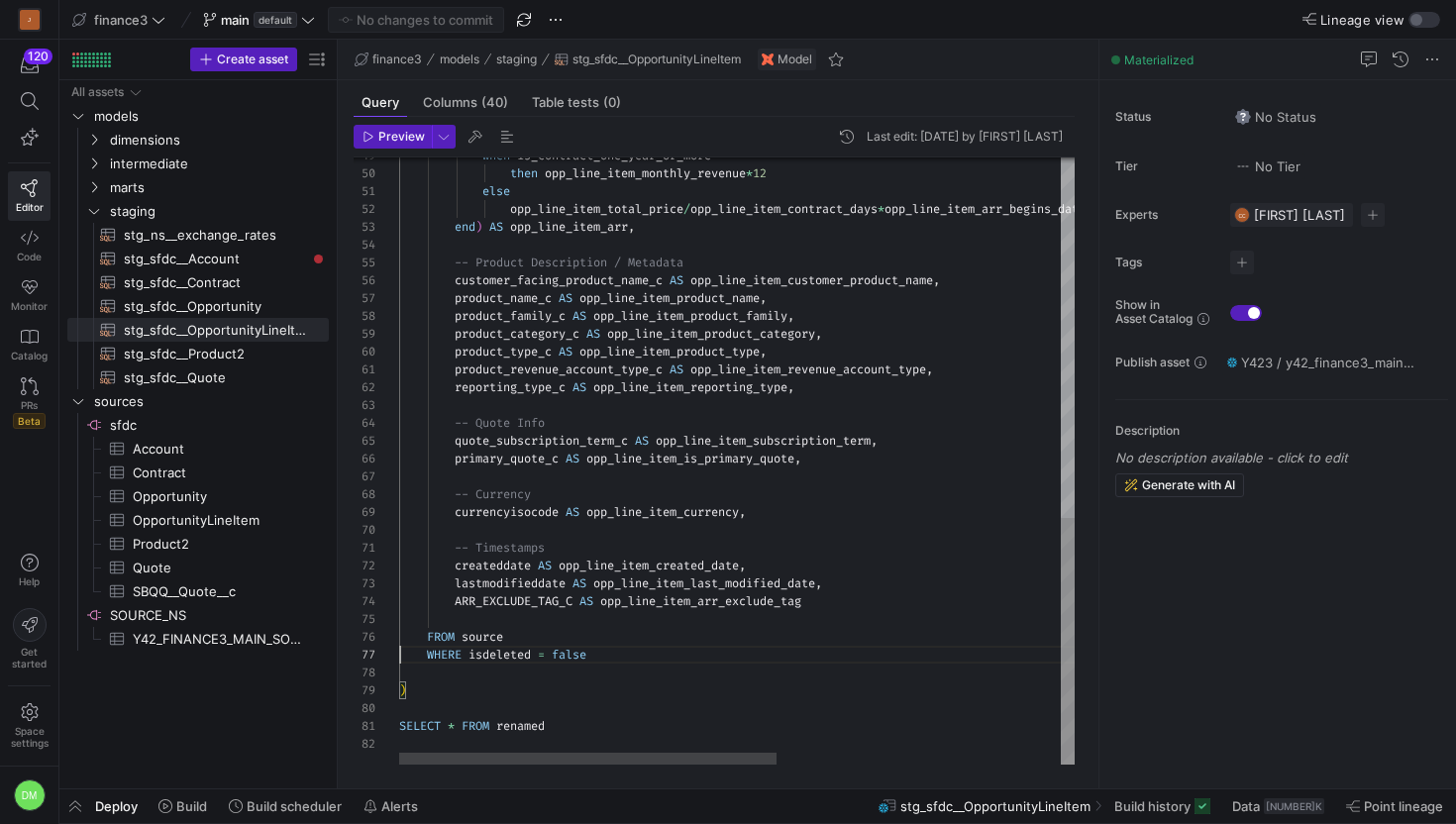 scroll, scrollTop: 107, scrollLeft: 0, axis: vertical 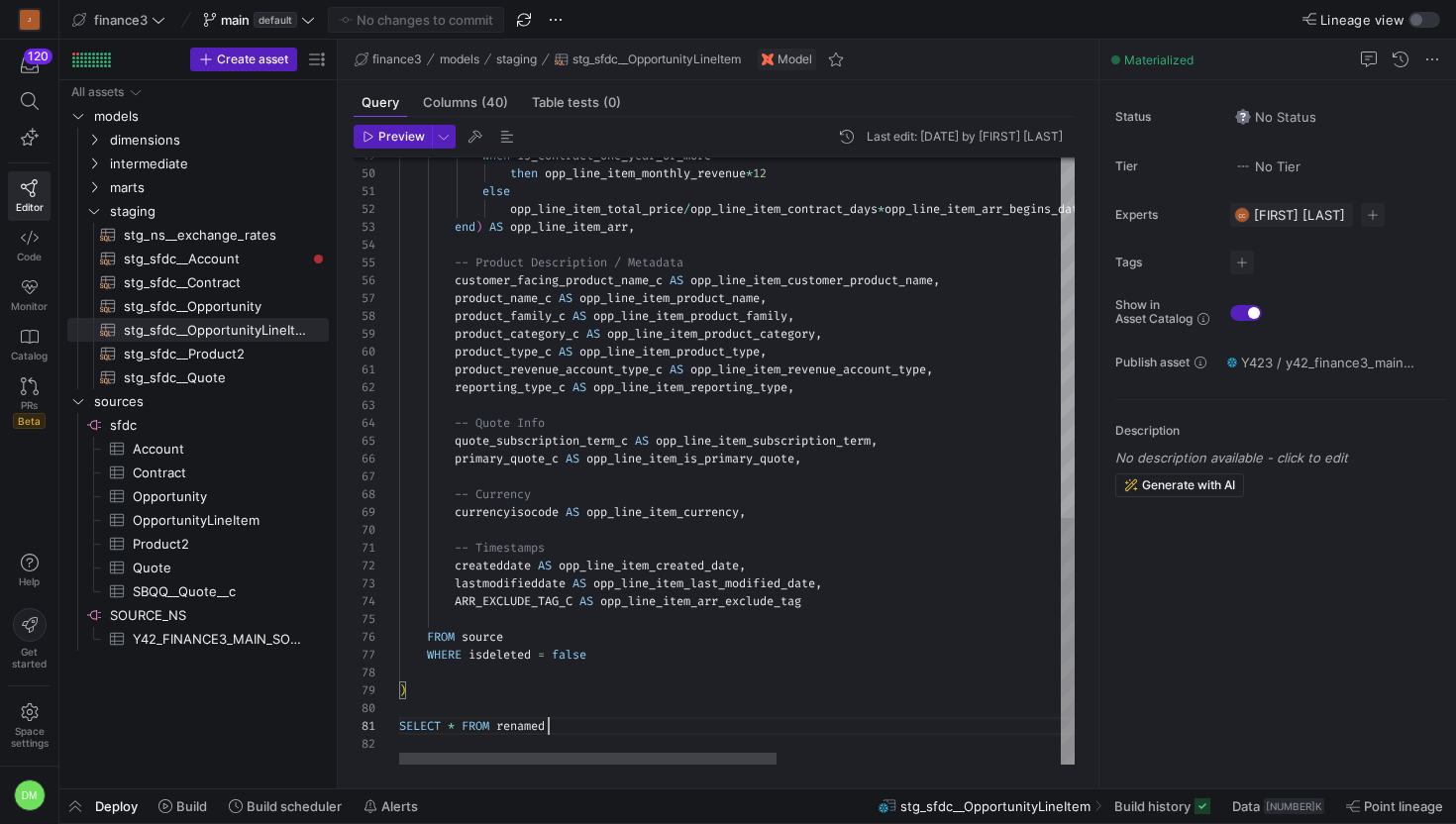 click on "when   is_contract_one_year_or_more                  then   opp_line_item_monthly_revenue * 12              else                  opp_line_item_total_price / opp_line_item_contract_days * opp_line_item_arr_begins_date_plus_12_months_days_ count          end )   AS   opp_line_item_arr ,          -- Product Description / Metadata          customer_facing_product_name_c   AS   opp_line_item_customer_product_name ,          product_name_c   AS   opp_line_item_product_name ,          product_family_c   AS   opp_line_item_product_family ,          product_category_c   AS   opp_line_item_product_category ,          product_type_c   AS   opp_line_item_product_type ,          product_revenue_account_type_c   AS   opp_line_item_revenue_account_type ,          reporting_type_c   AS   opp_line_item_reporting_type ,          -- Quote Info   AS   ," at bounding box center (990, 20) 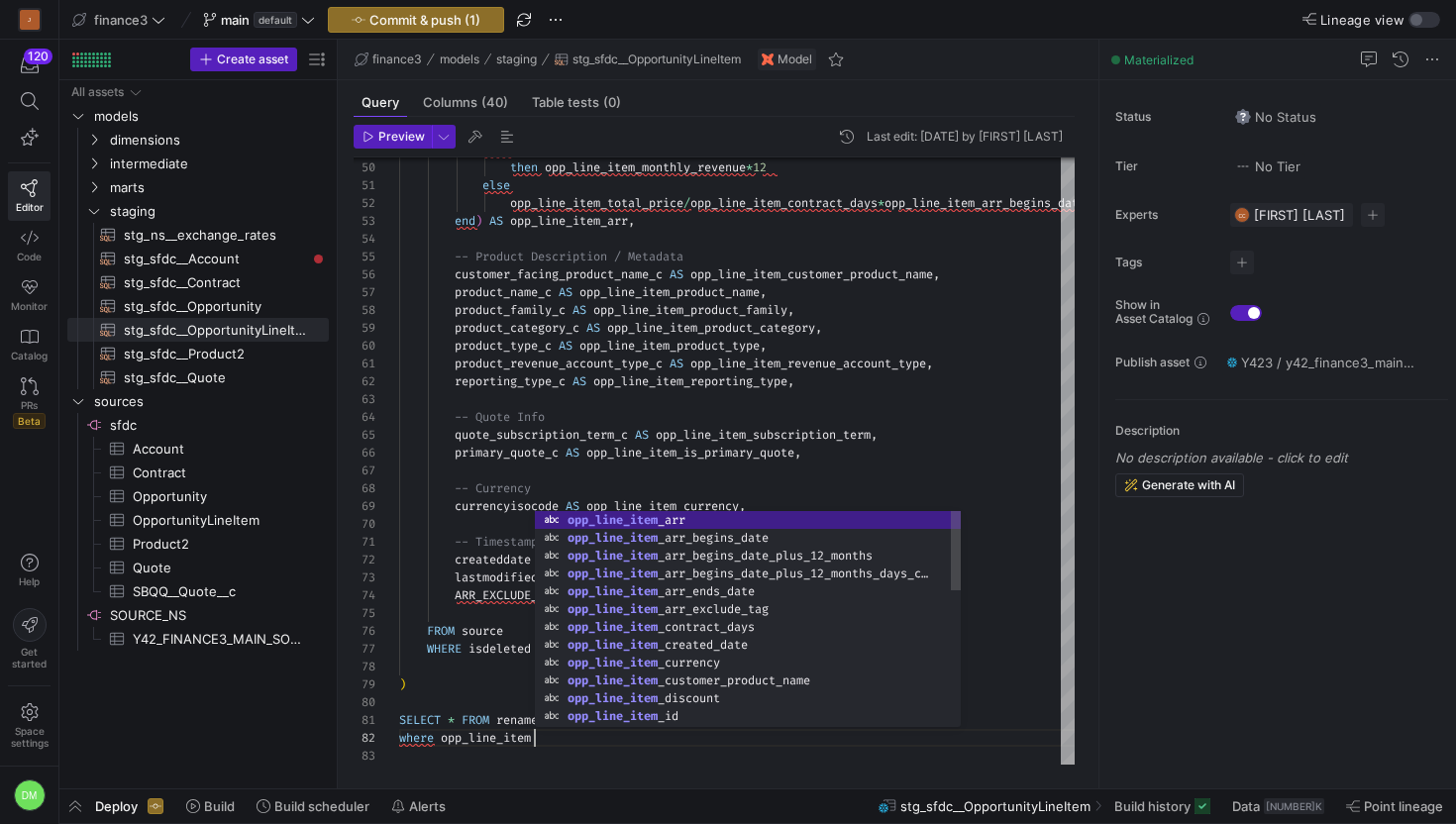 scroll, scrollTop: 18, scrollLeft: 143, axis: both 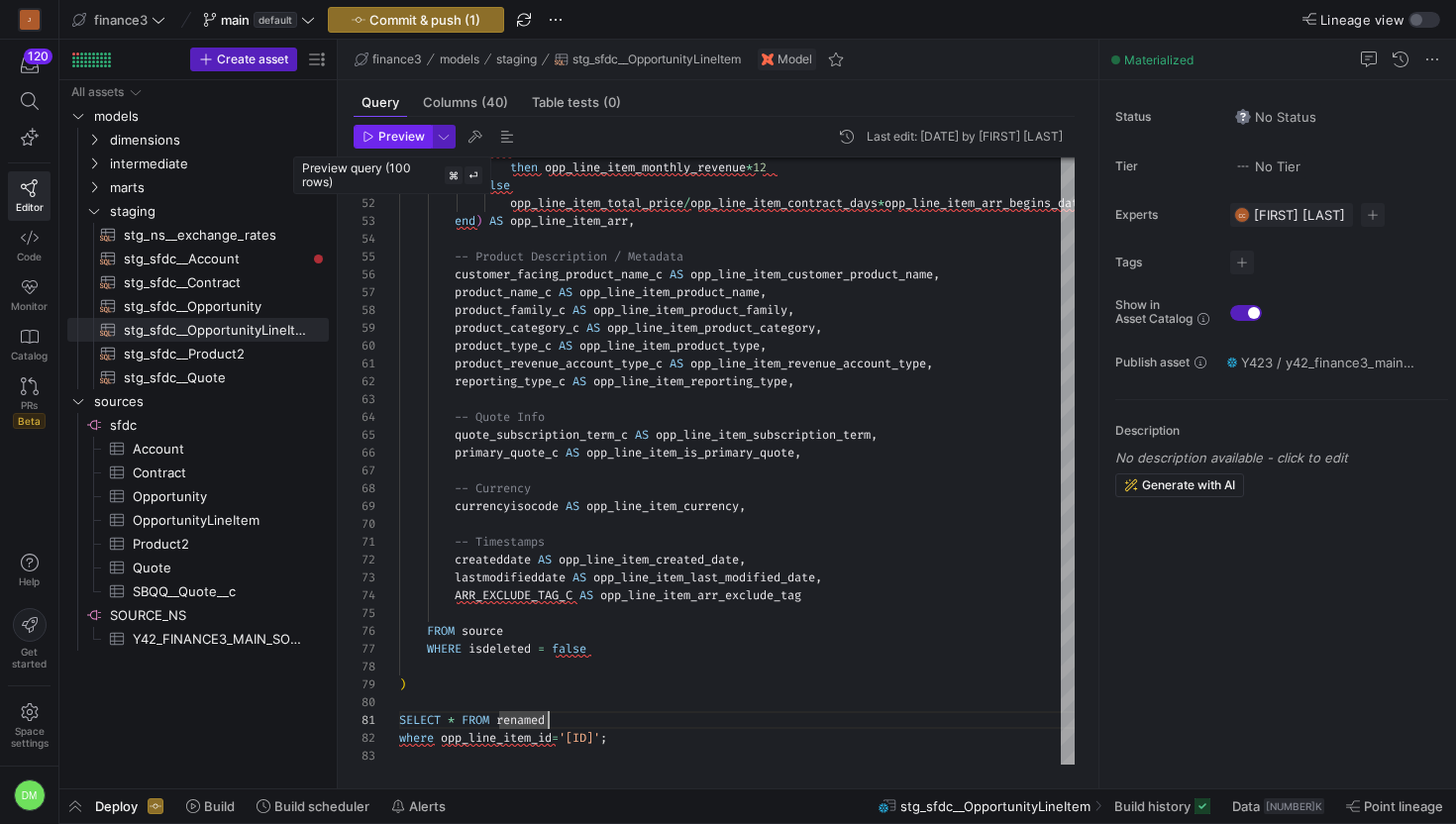 click on "Preview" at bounding box center [401, 137] 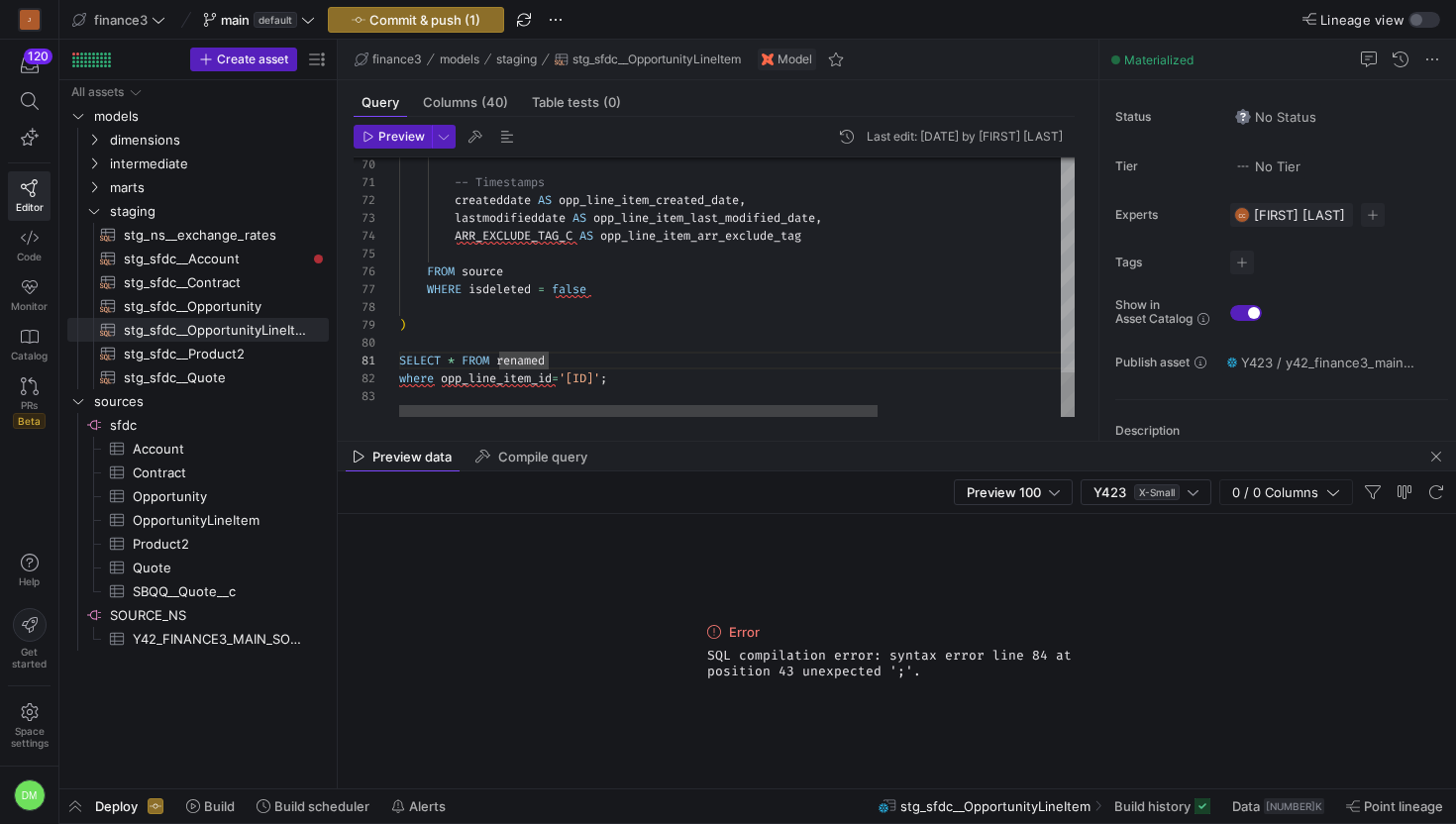 click on "-- Timestamps          createddate   AS   opp_line_item_created_date ,          lastmodifieddate   AS   opp_line_item_last_modified_date ,          ARR_EXCLUDE_TAG_C   AS   opp_line_item_arr_exclude_tag               FROM   source      WHERE   isdeleted   =   false               ) SELECT   *   FROM   renamed where   opp_line_item_id = '00k5G000024ppy0QAA' ;" at bounding box center [866, -337] 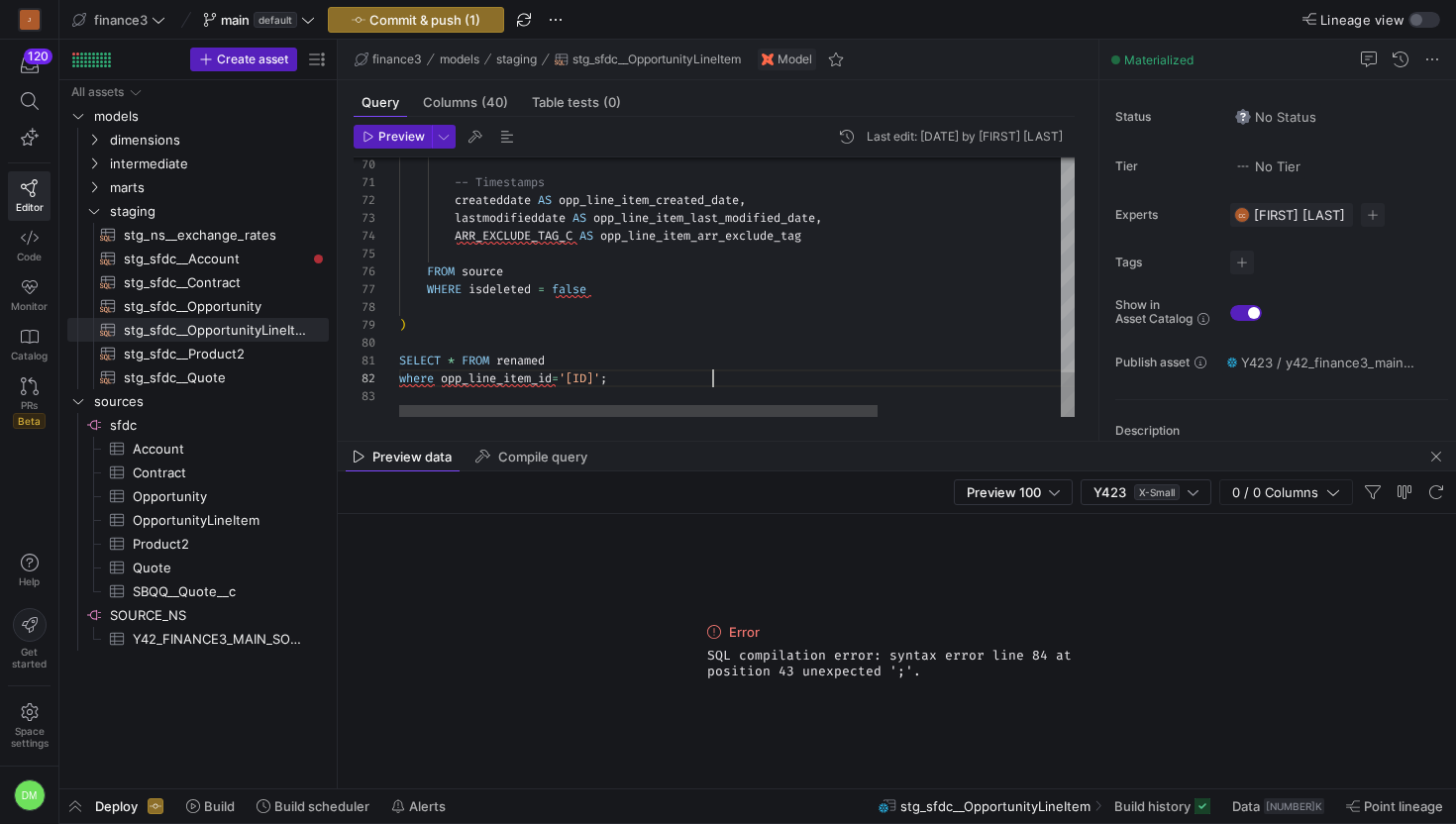 type on "SELECT * FROM renamed
where opp_line_item_id='[ID]'" 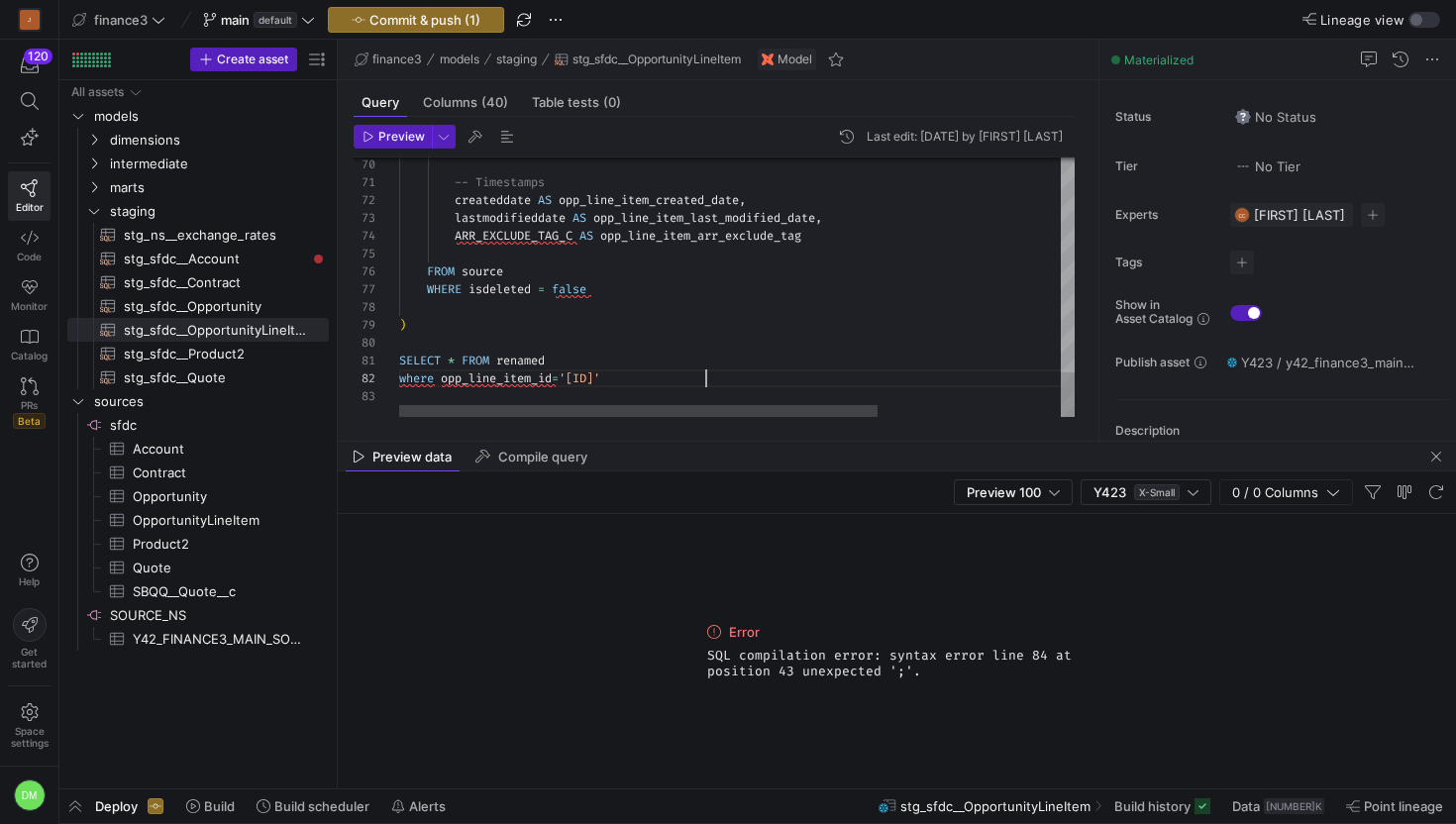 scroll, scrollTop: 18, scrollLeft: 305, axis: both 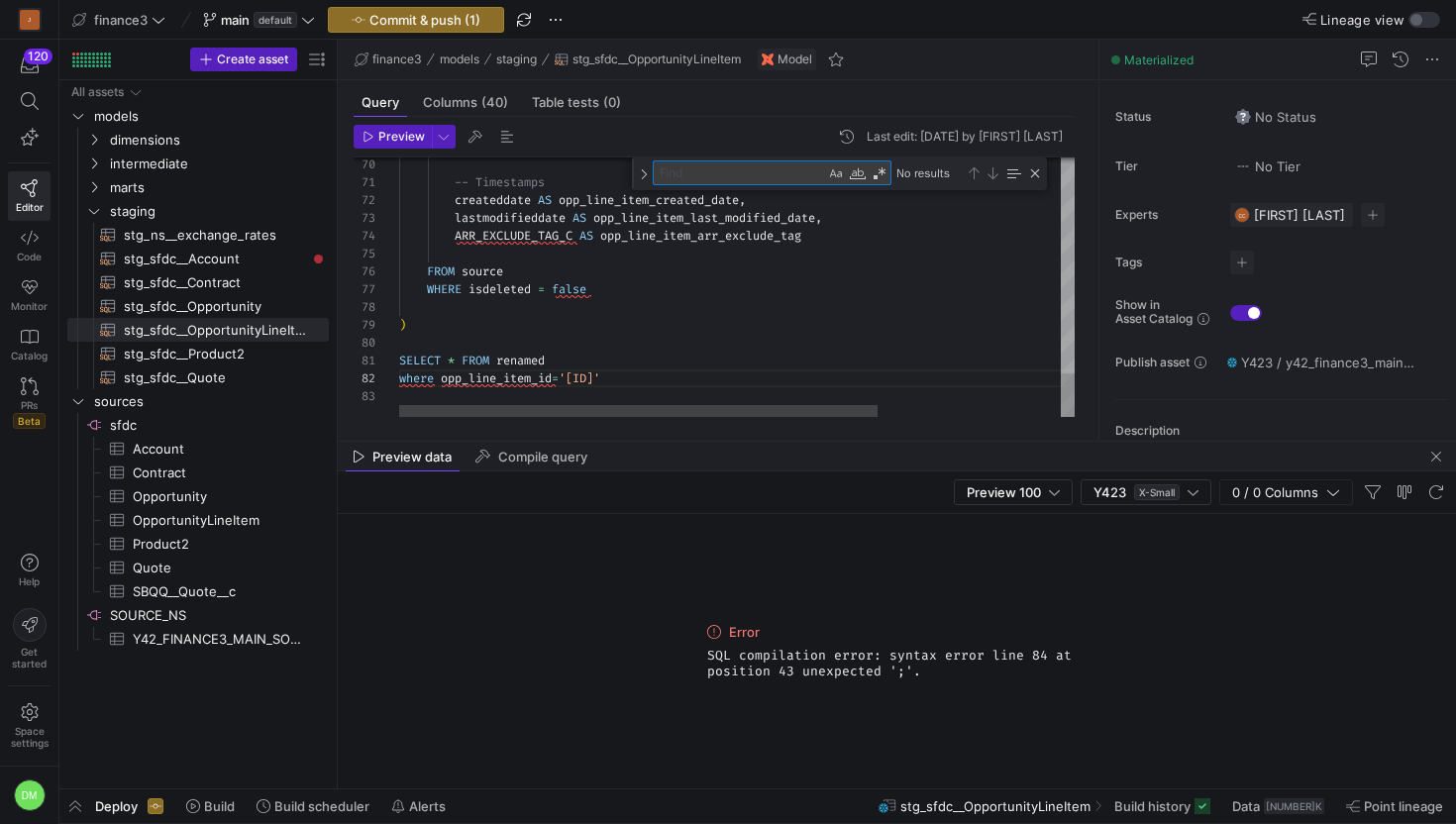 type on ";" 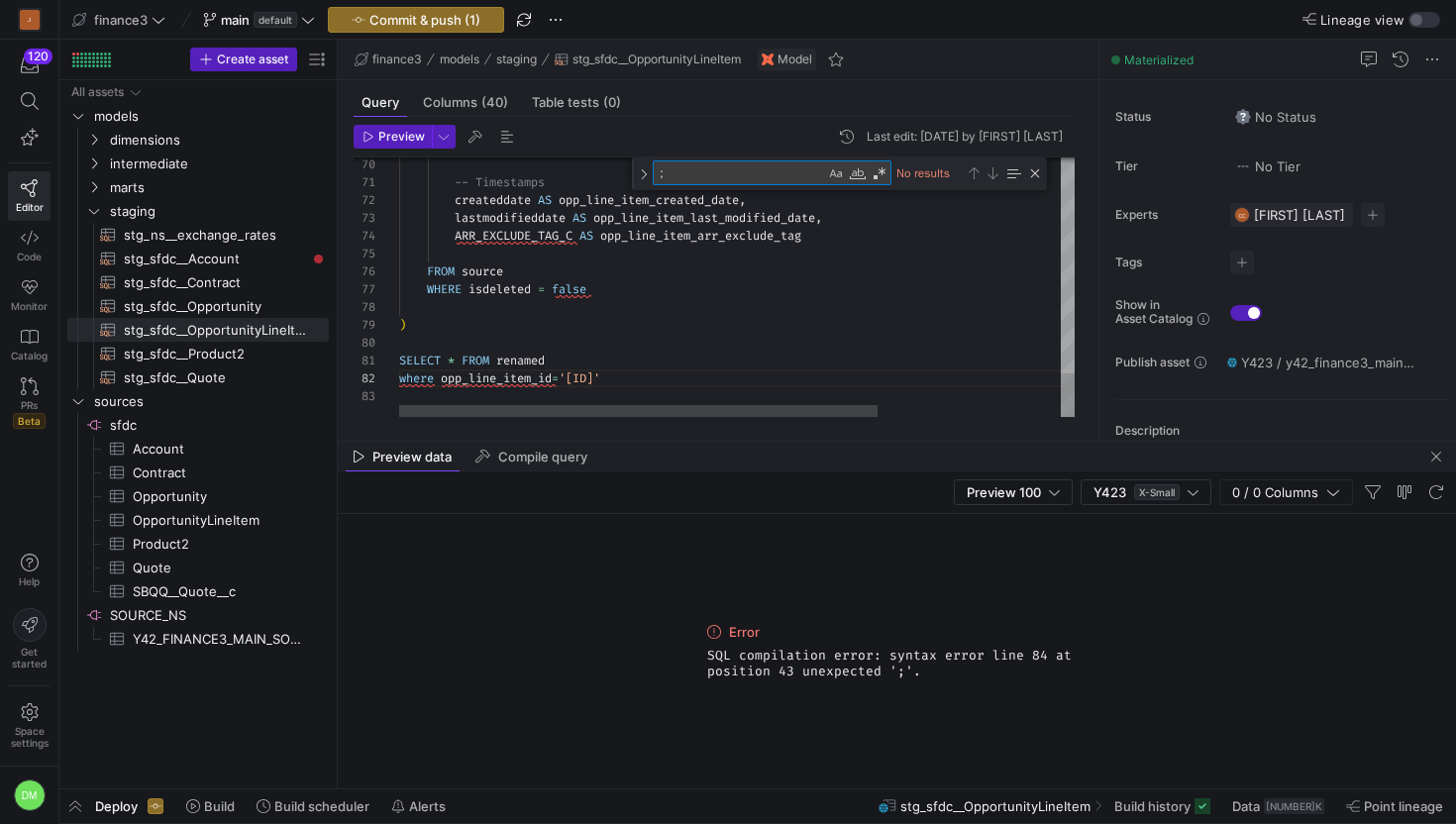 type 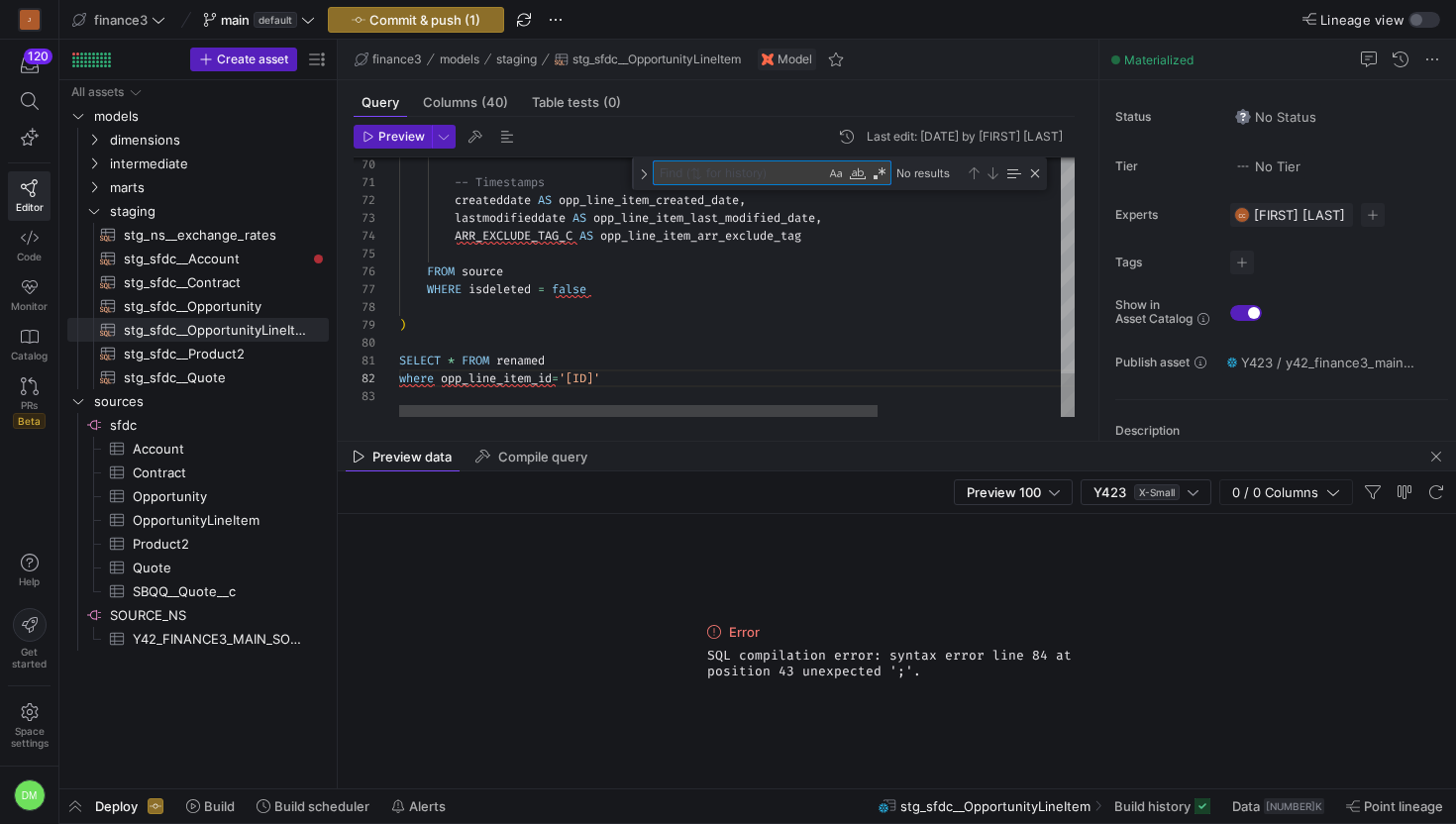 click on "--  Timestamps          createddate   AS   opp_line_item_created_date ,          lastmodifieddate   AS   opp_line_item_last_modified_date ,          ARR_EXCLUDE_TAG_C   AS   opp_line_item_arr_exclude_tag               FROM   source      WHERE   isdeleted   =   false        ) SELECT   *   FROM   renamed where   opp_line_item_id = '[ID]'" at bounding box center [866, -354] 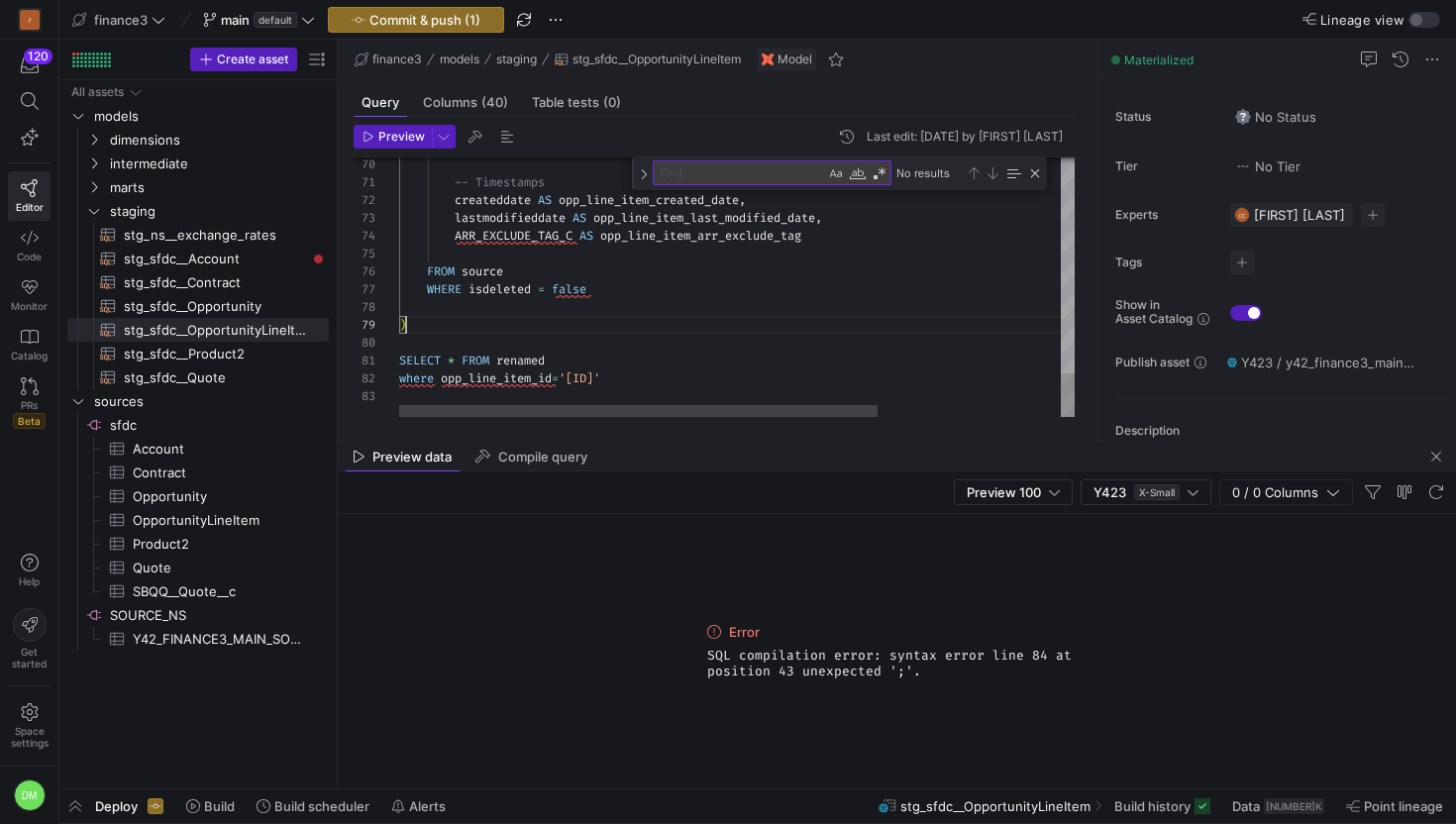 scroll, scrollTop: 143, scrollLeft: 7, axis: both 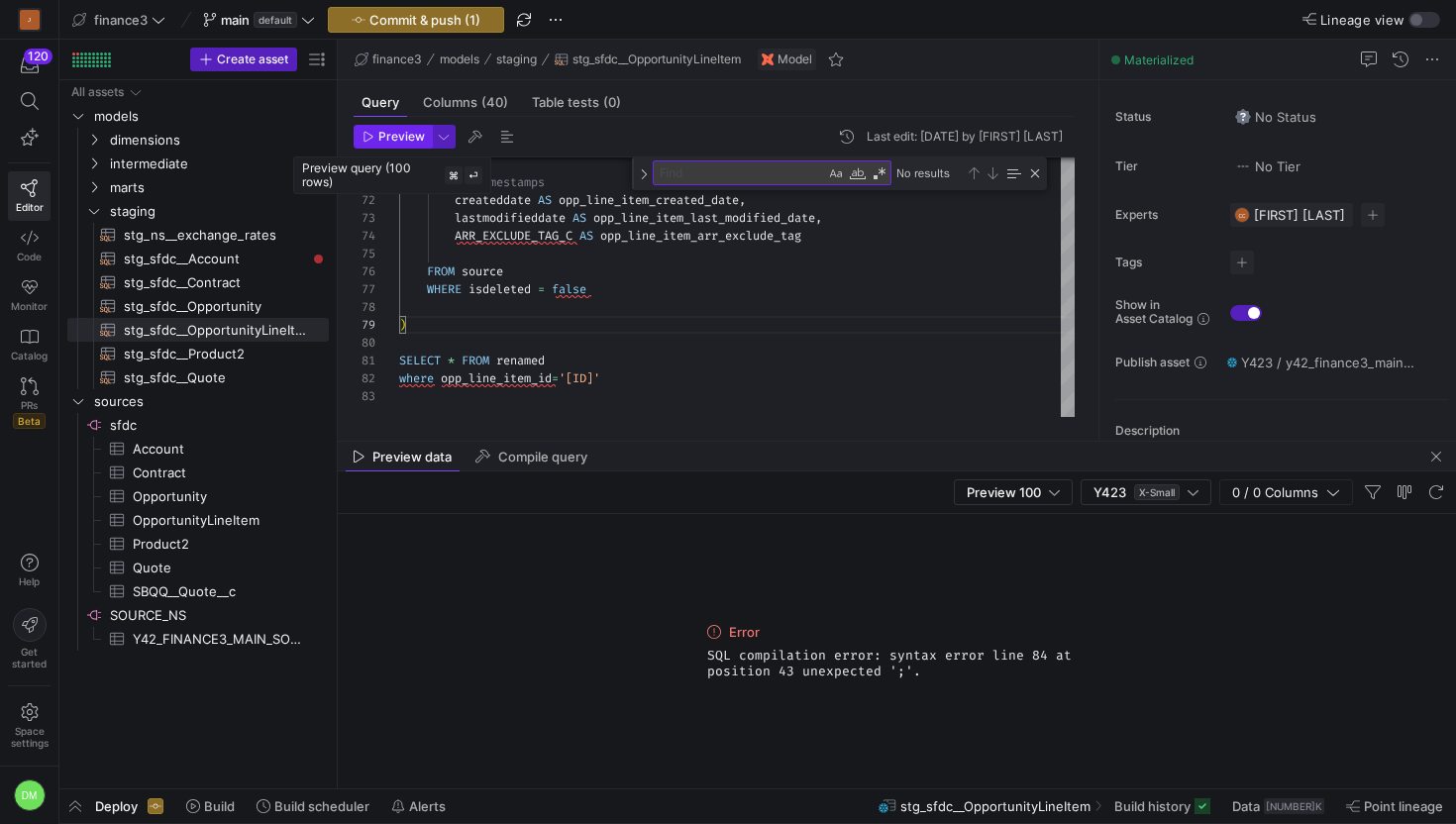 click on "Preview" at bounding box center (401, 137) 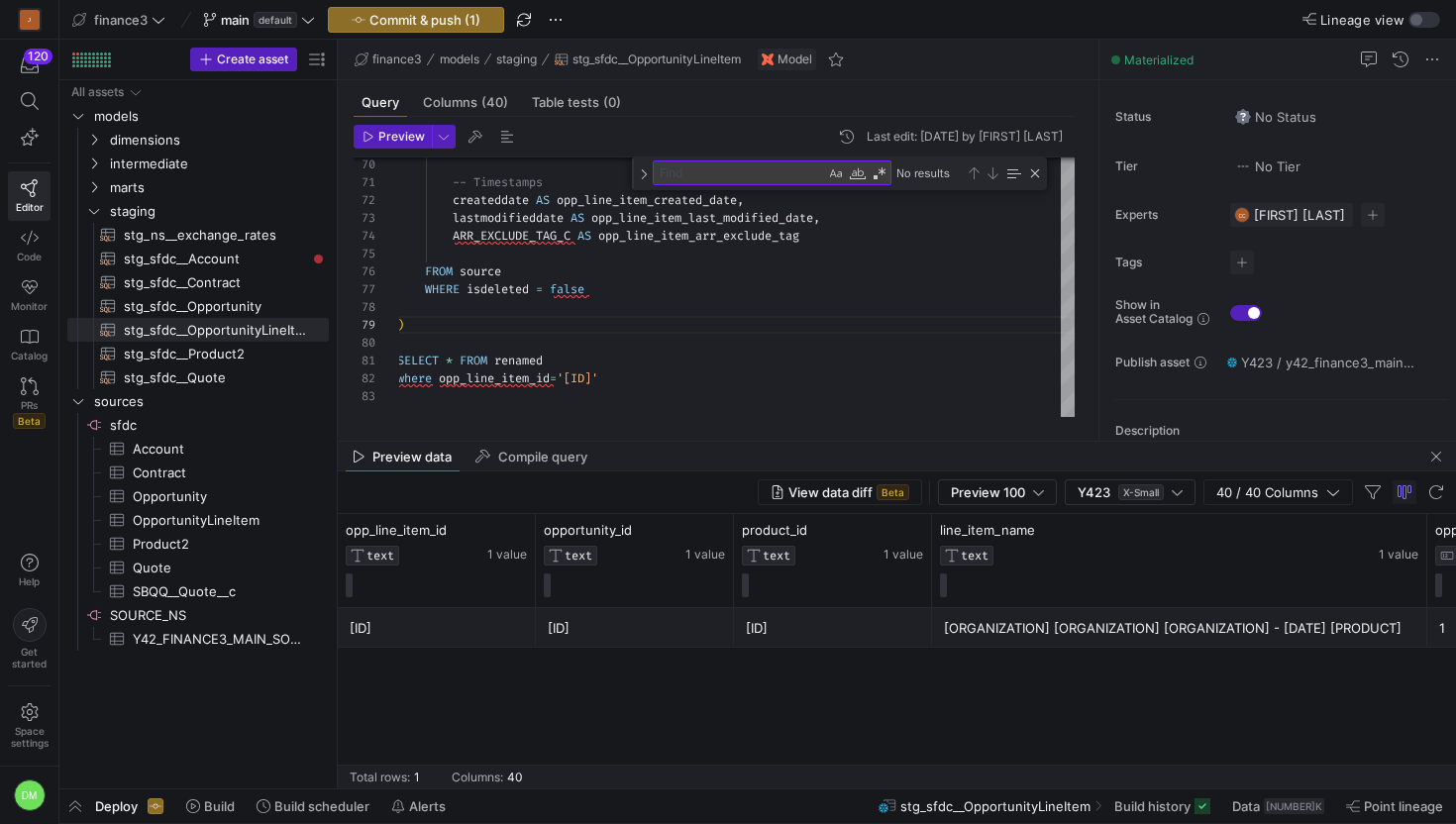 click on "[ID]" 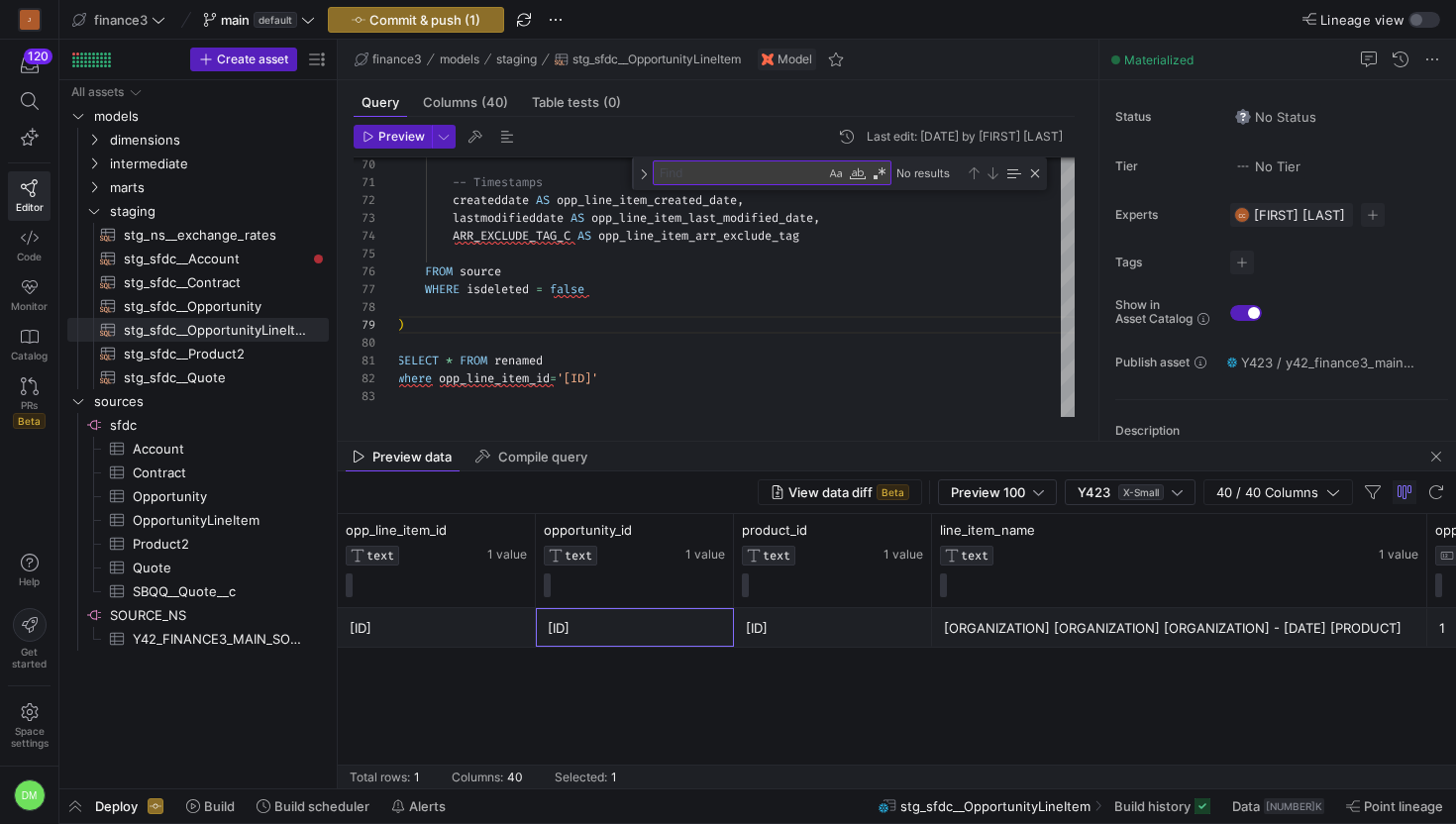 click on "[ID]" 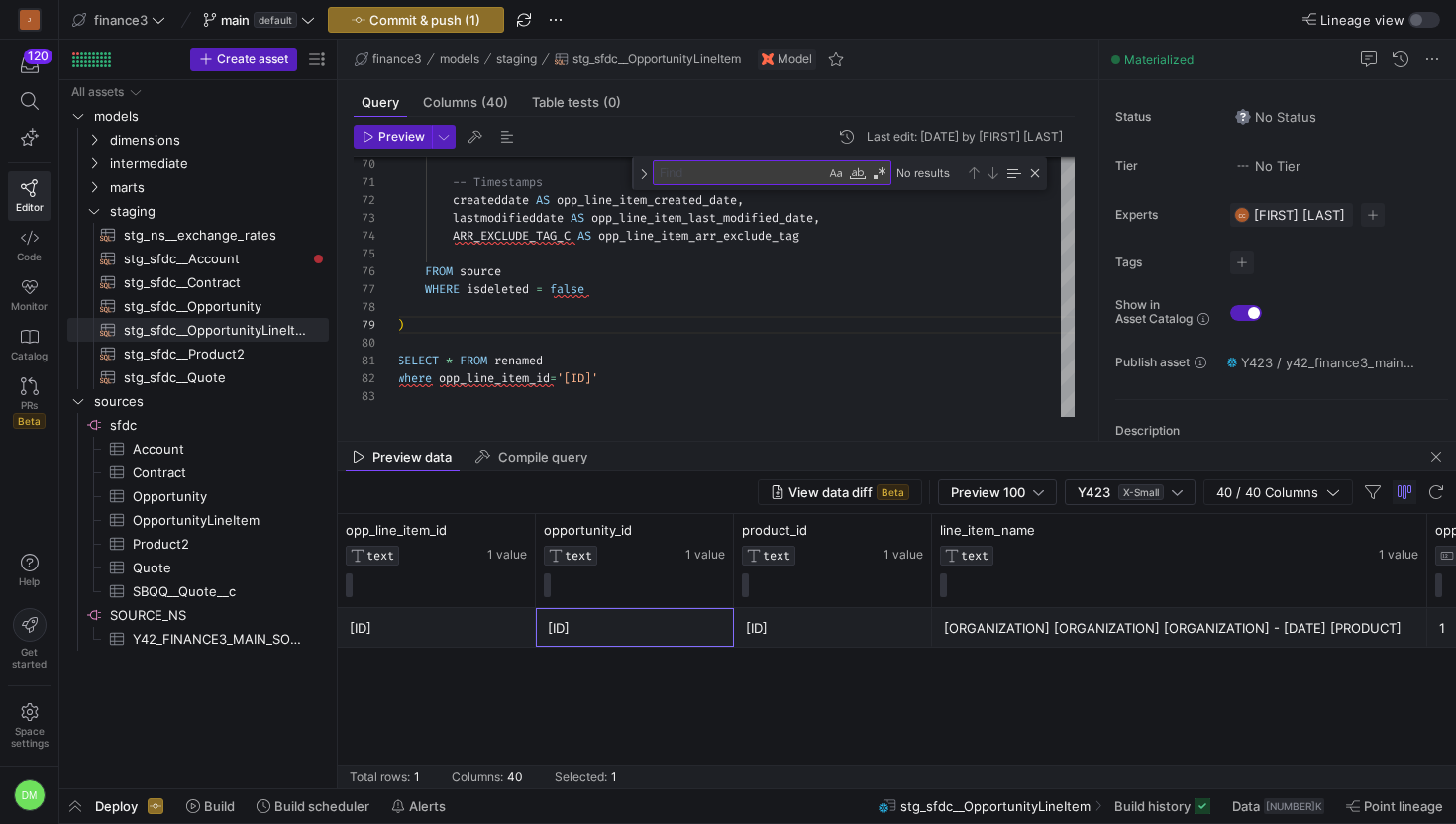 click on "[ID]" 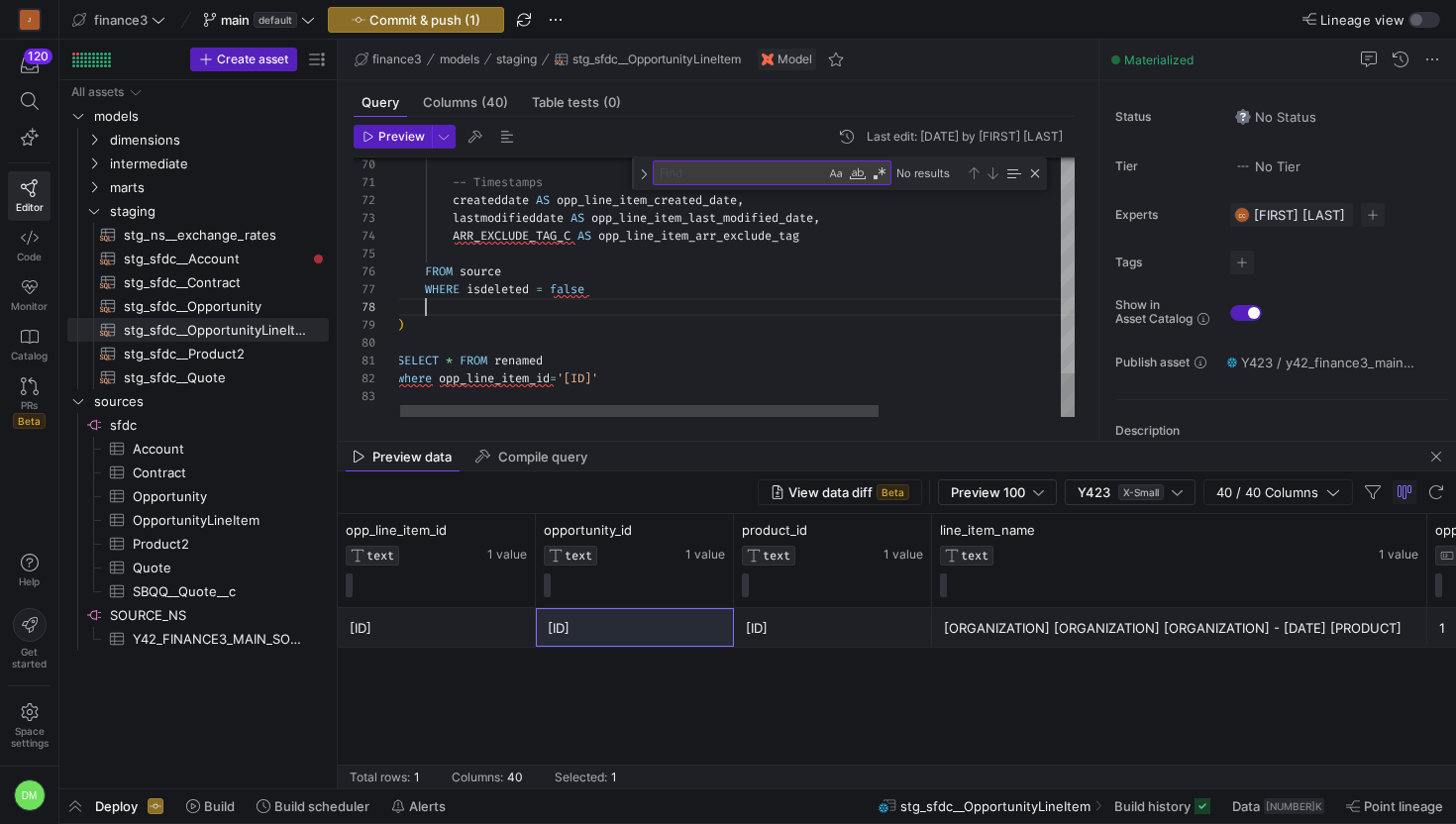 scroll, scrollTop: 125, scrollLeft: 29, axis: both 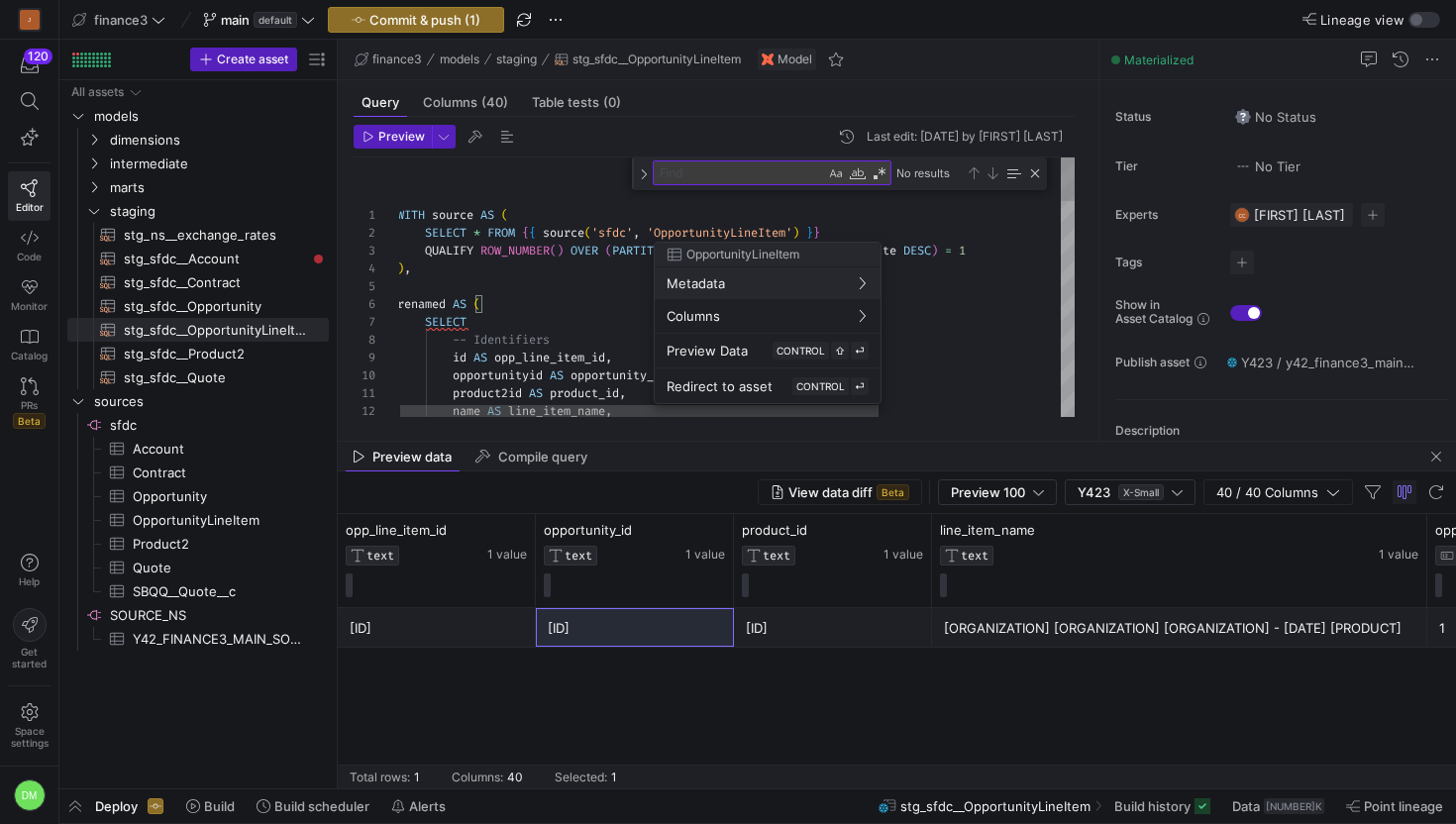 click at bounding box center (728, 412) 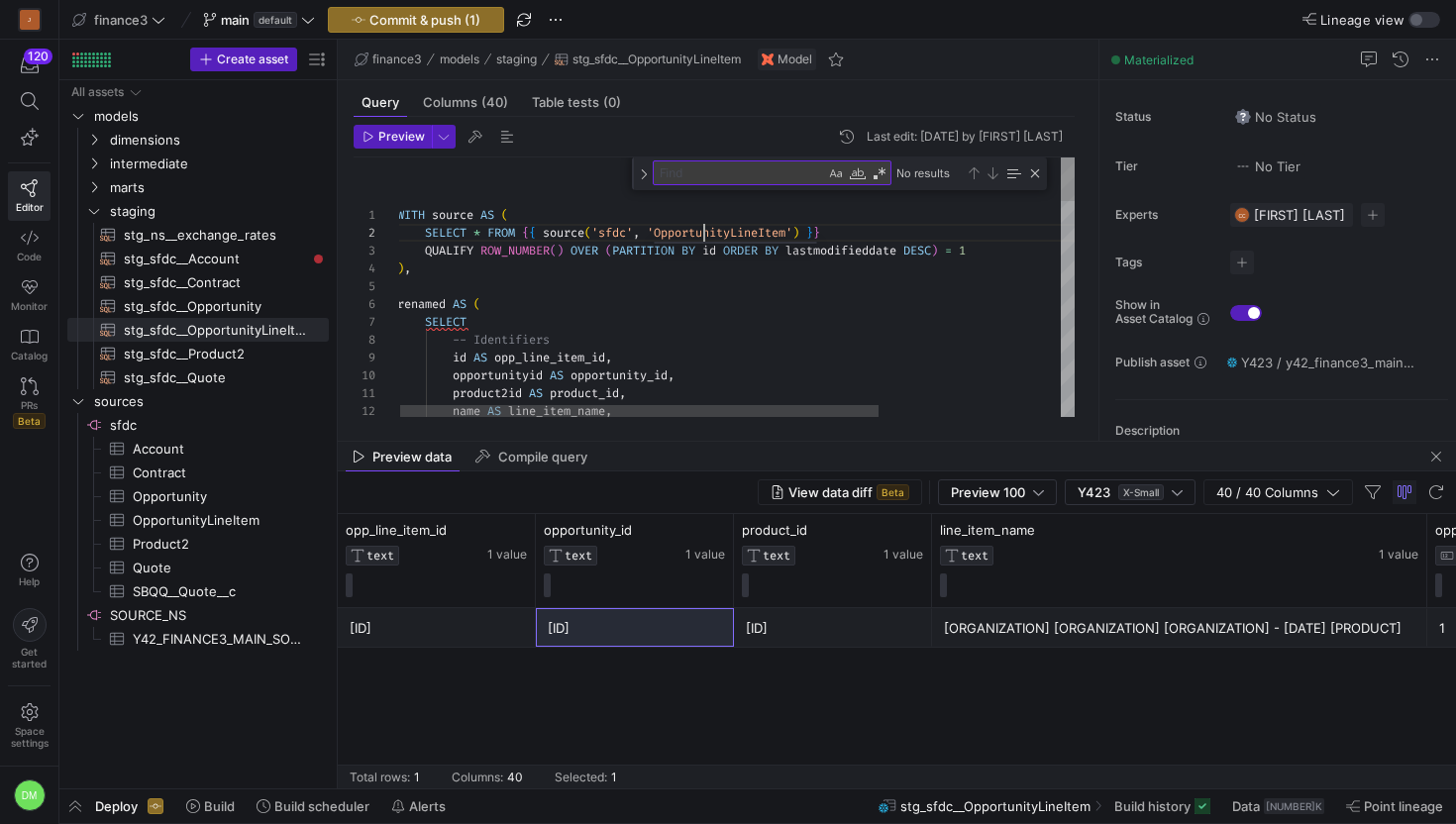 scroll, scrollTop: 18, scrollLeft: 307, axis: both 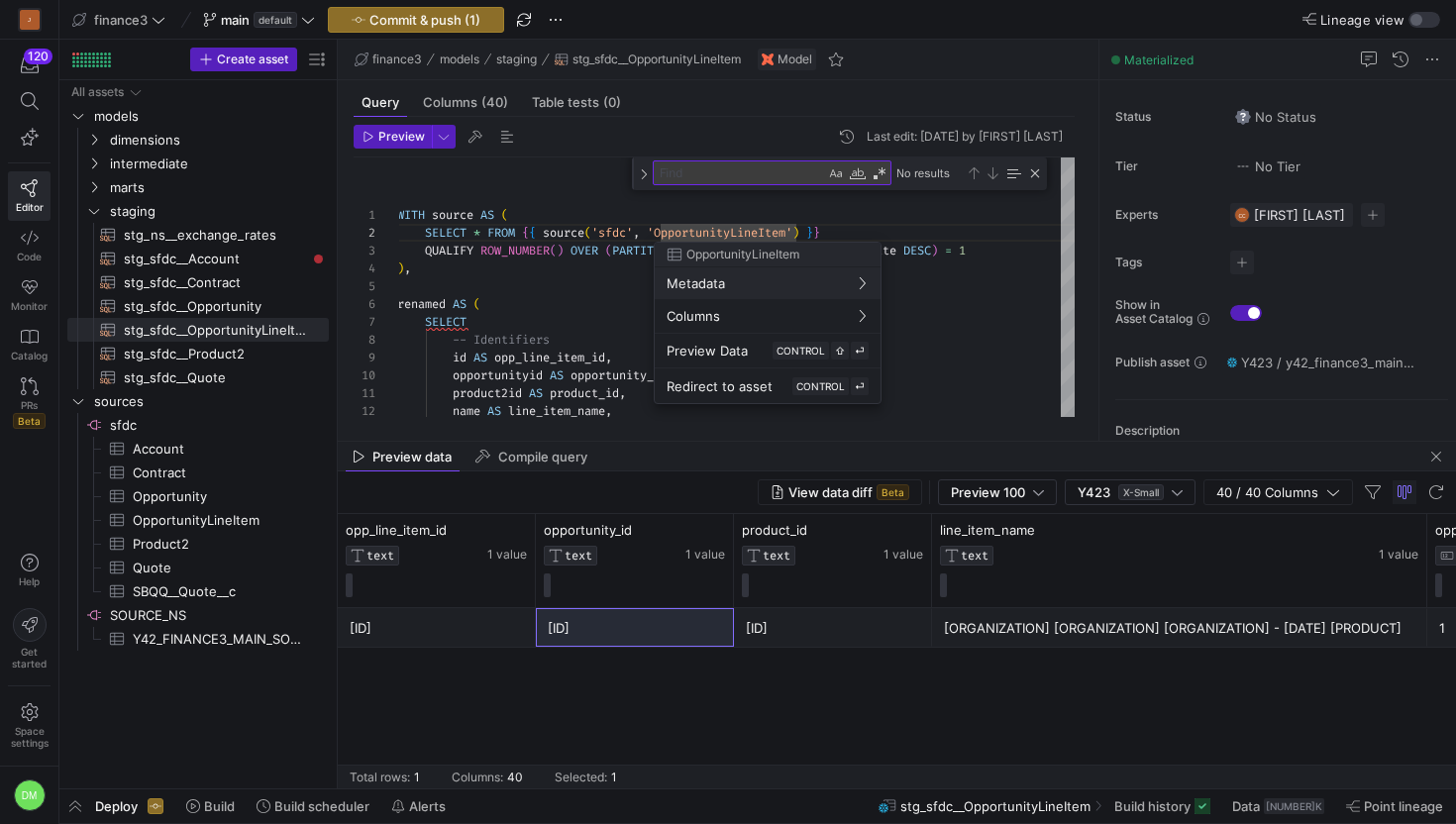 click at bounding box center (728, 412) 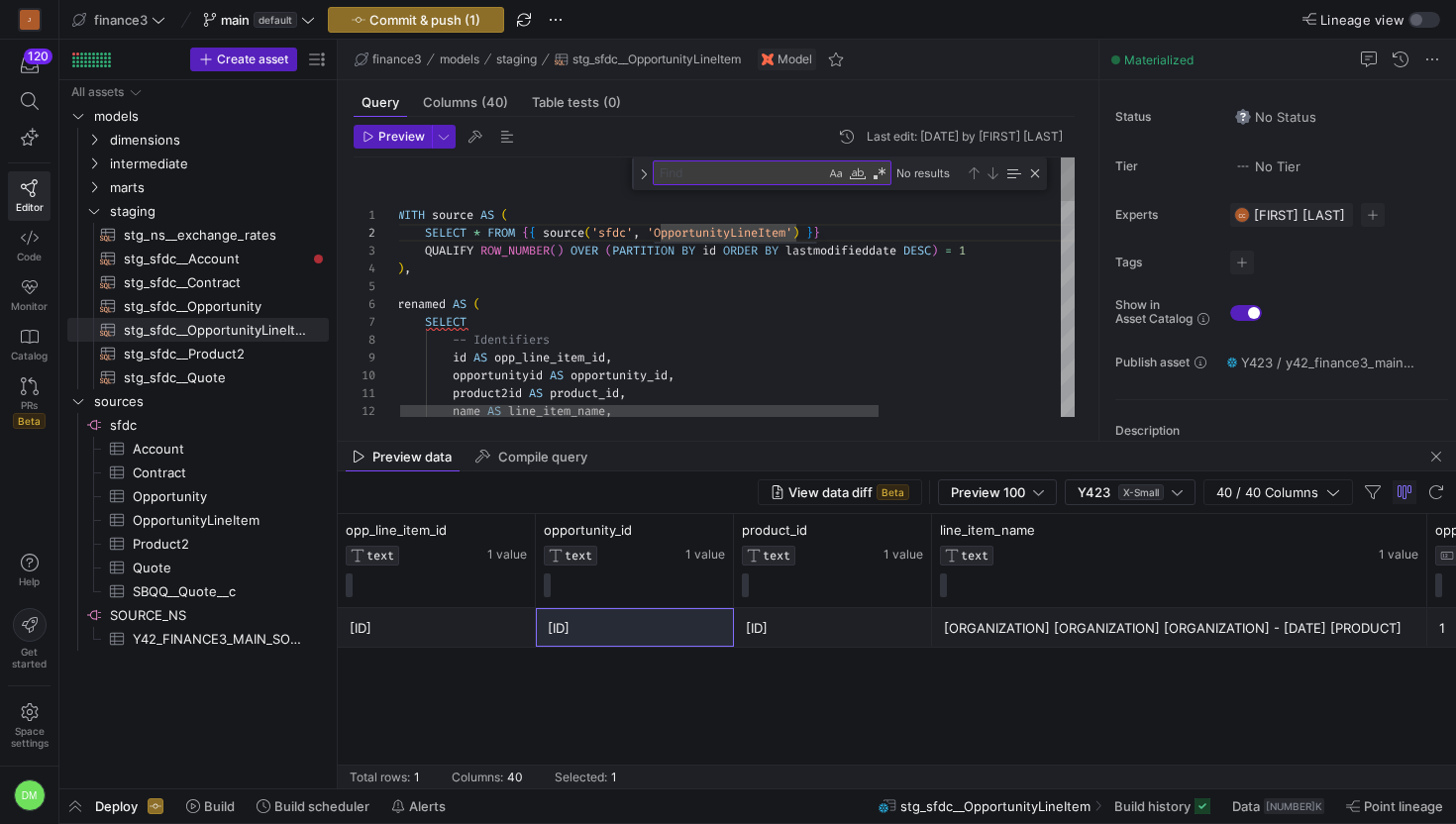 click on "name   AS   line_item_name ,          opportunityid   AS   opportunity_id ,          product2id   AS   product_id ,          -- Identifiers          id   AS   opp_line_item_id , renamed   AS   (      SELECT ) ,      SELECT   *   FROM   { {   source ( 'sfdc' ,   'OpportunityLineItem' )   } }      QUALIFY   ROW_NUMBER ( )   OVER   ( PARTITION   BY   id   ORDER   BY   lastmodifieddate   DESC )   =   1 WITH   source   AS   (" at bounding box center (864, 927) 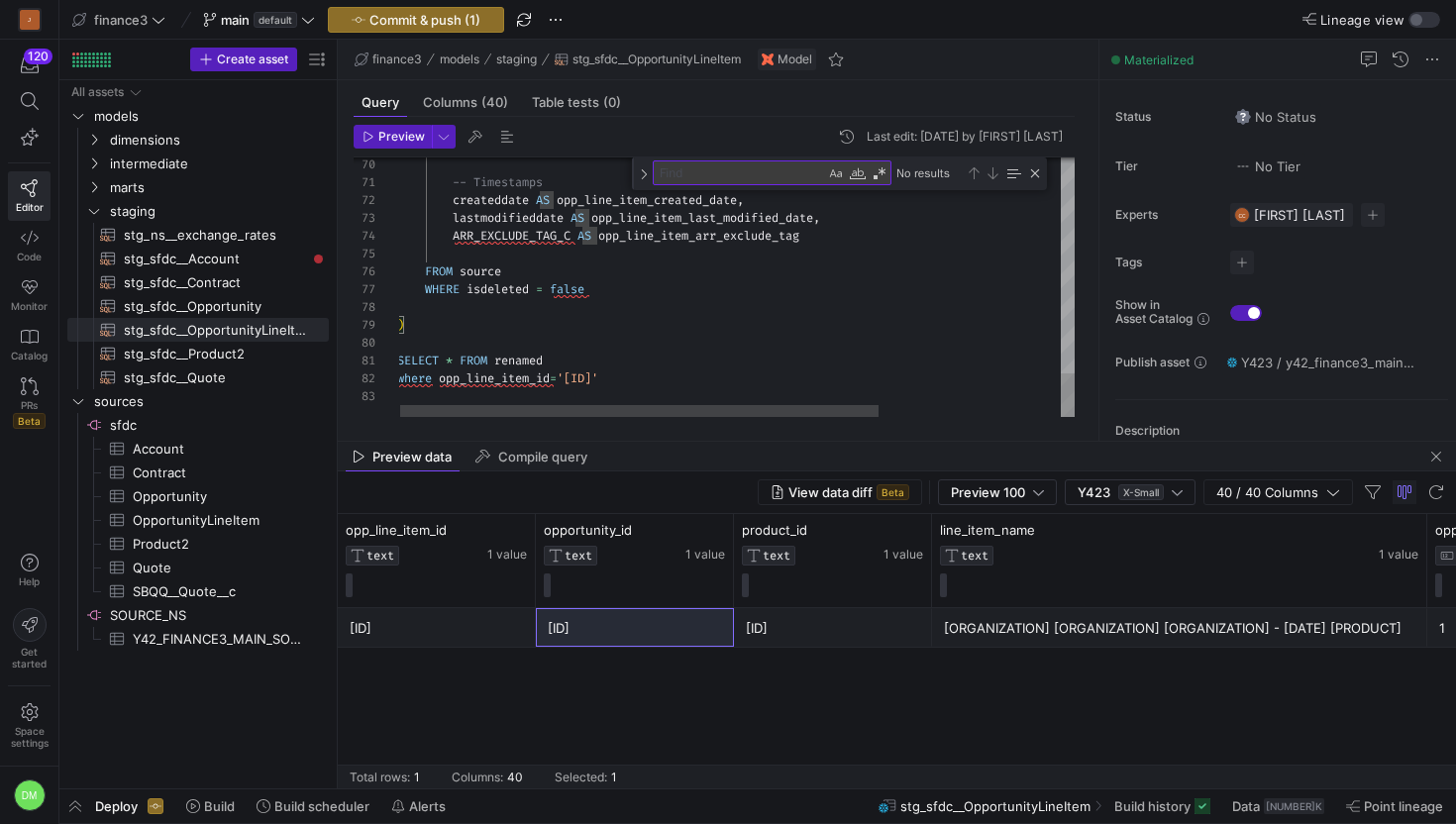 click on "--  Timestamps          createddate   AS   opp_line_item_created_date ,          lastmodifieddate   AS   opp_line_item_last_modified_date ,          ARR_EXCLUDE_TAG_C   AS   opp_line_item_arr_exclude_tag               FROM   source      WHERE   isdeleted   =   false        ) SELECT   *   FROM   renamed where   opp_line_item_id = '[ID]'" at bounding box center [864, -354] 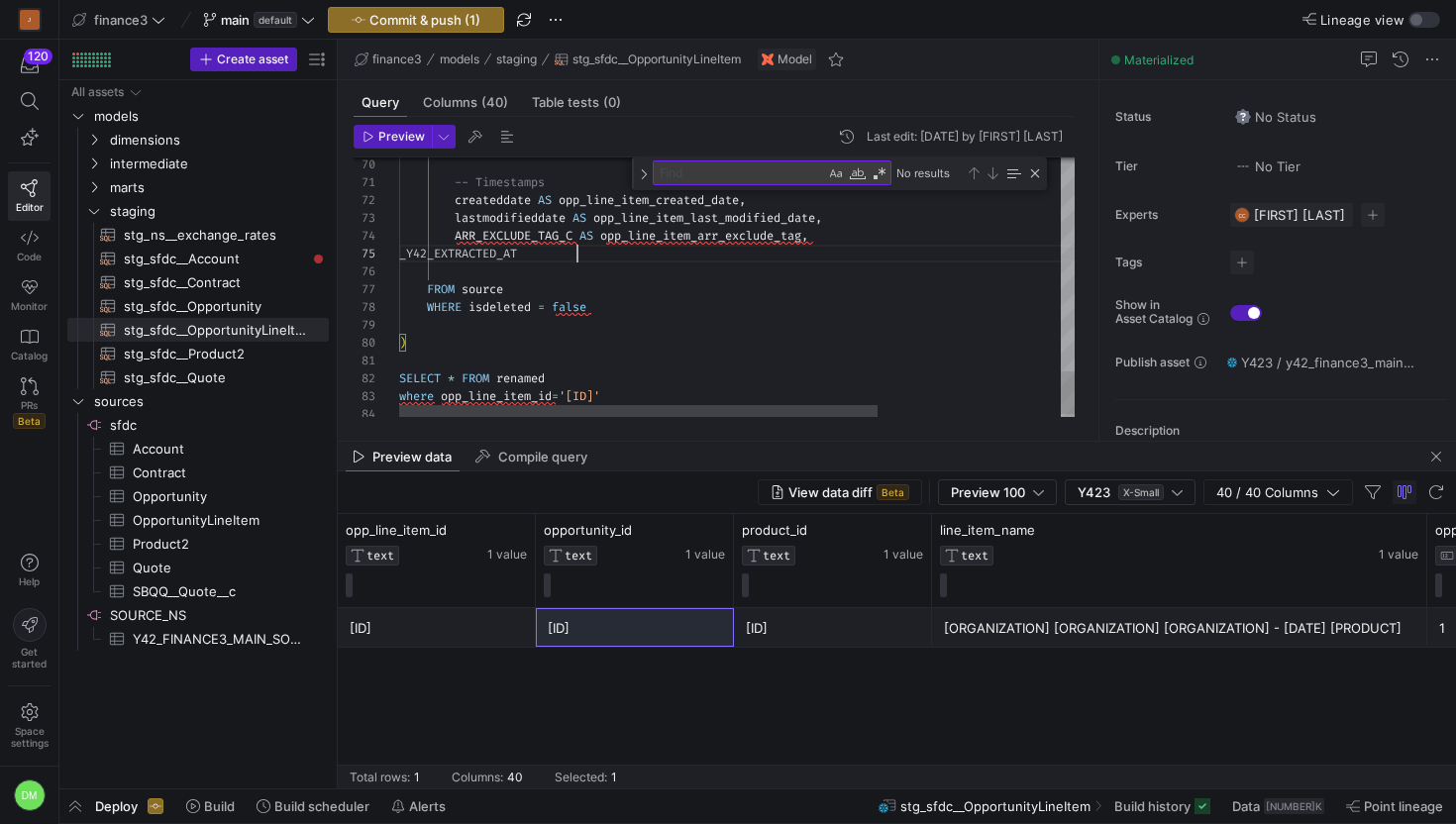 scroll, scrollTop: 71, scrollLeft: 178, axis: both 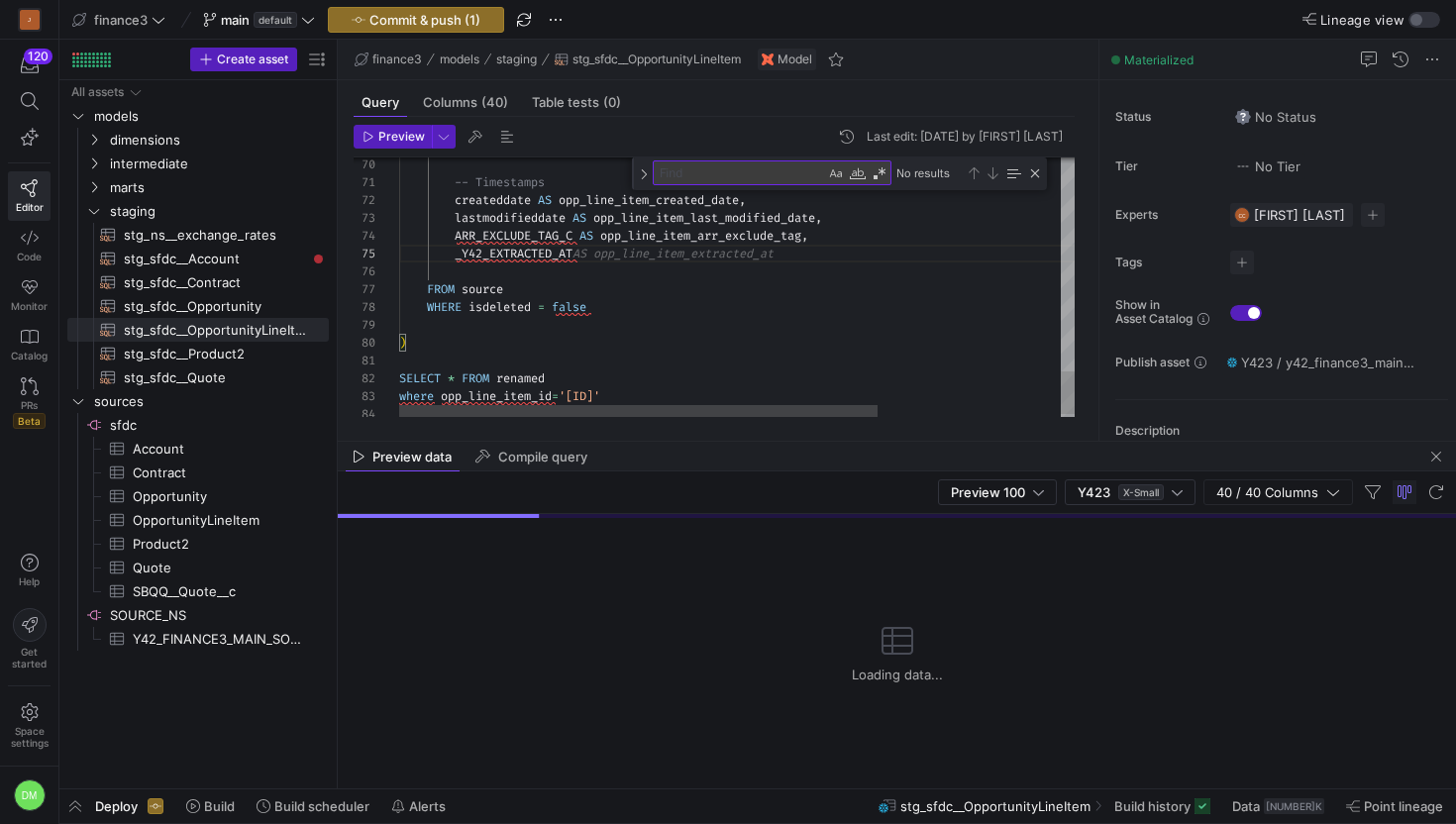click on "-- [DATE]          [DATE]   AS   [DATE] ,          [DATE]   AS   [DATE] ,          [DATE]   AS   [DATE] ,
FROM   source      WHERE   isdeleted   =   false        ) SELECT   *   FROM   renamed where   [ID] = '[ID]'          [DATE]  AS [DATE]" at bounding box center (866, -345) 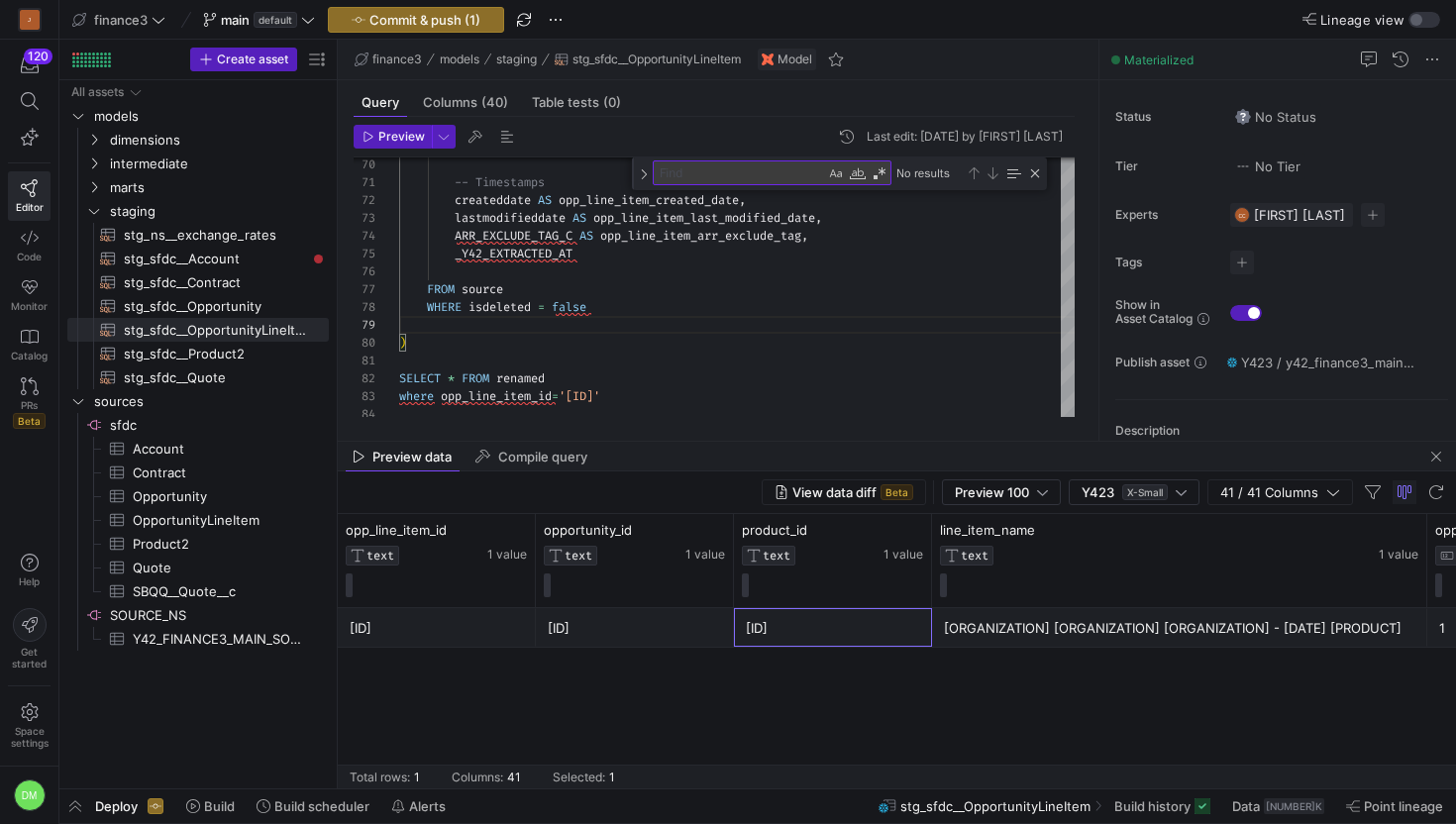 click on "[ID]" 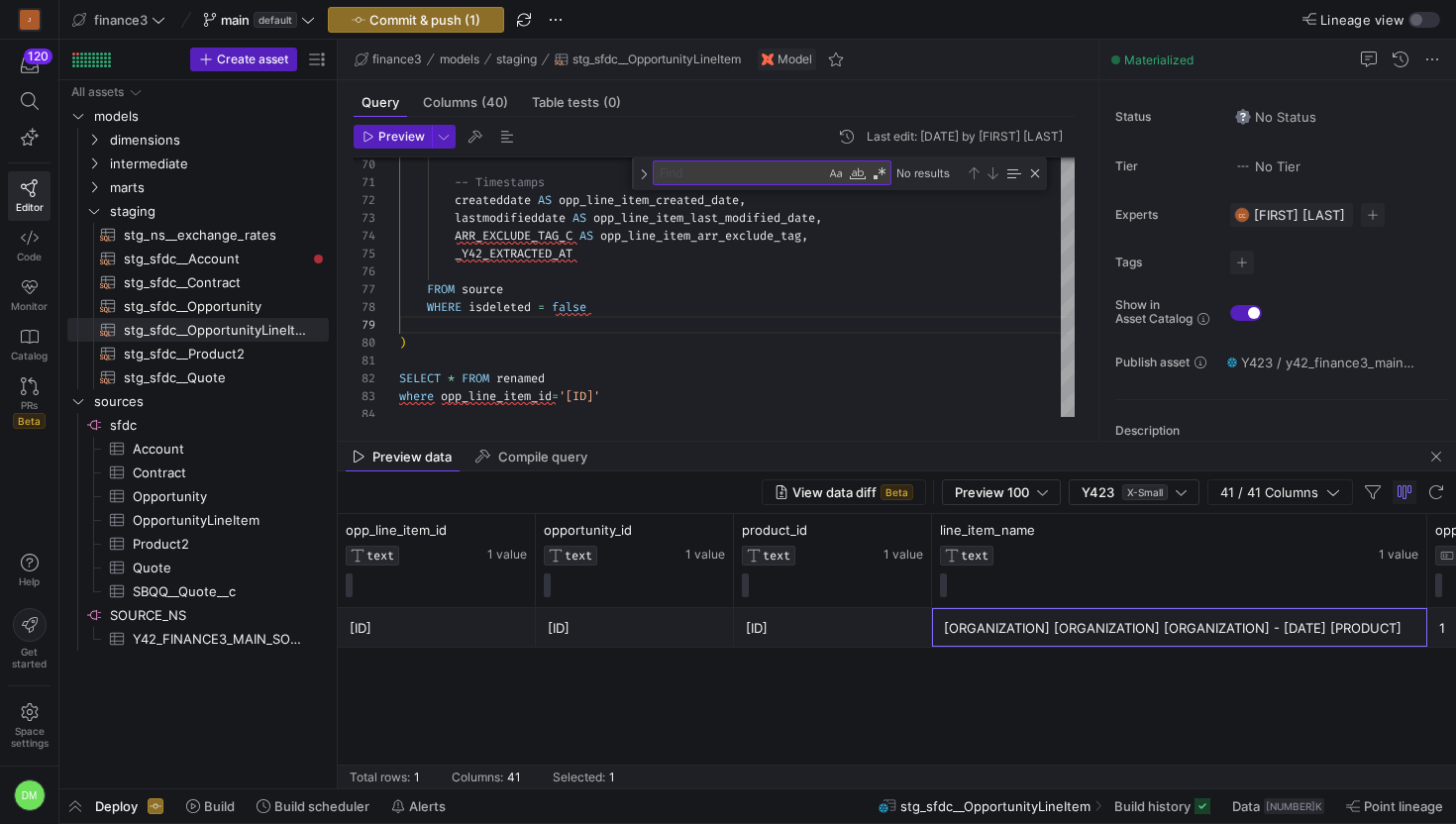 scroll, scrollTop: 0, scrollLeft: 416, axis: horizontal 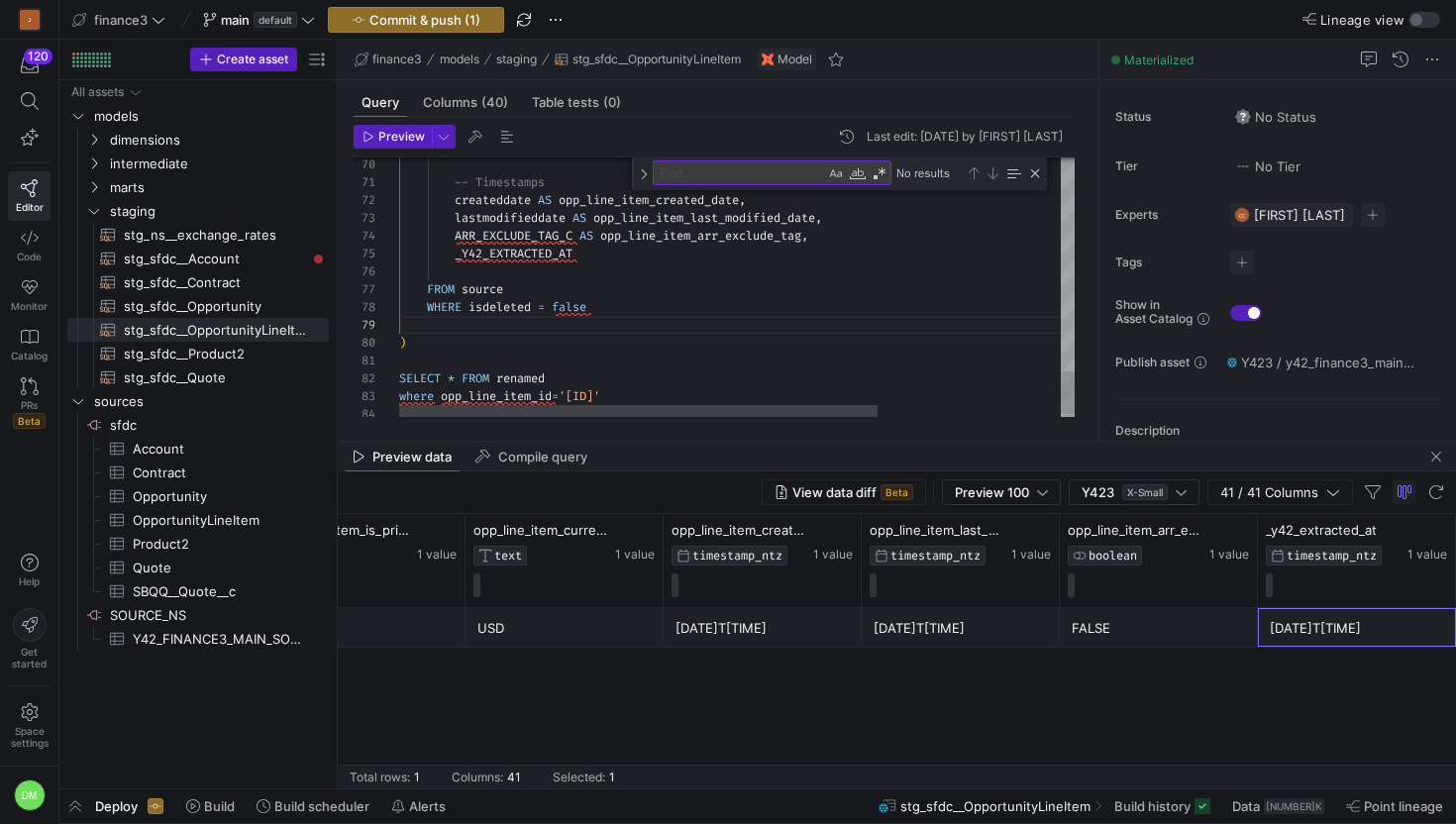 click on "-- Timestamps          createddate   AS   opp_line_item_created_date ,          lastmodifieddate   AS   opp_line_item_last_modified_date ,          ARR_EXCLUDE_TAG_C   AS   opp_line_item_arr_exclude_tag ,               FROM   source      WHERE   isdeleted   =   false        ) SELECT   *   FROM   renamed where   opp_line_item_id = '00k5G000024ppy0QAA'          _Y42_EXTRACTED_AT" at bounding box center [866, -345] 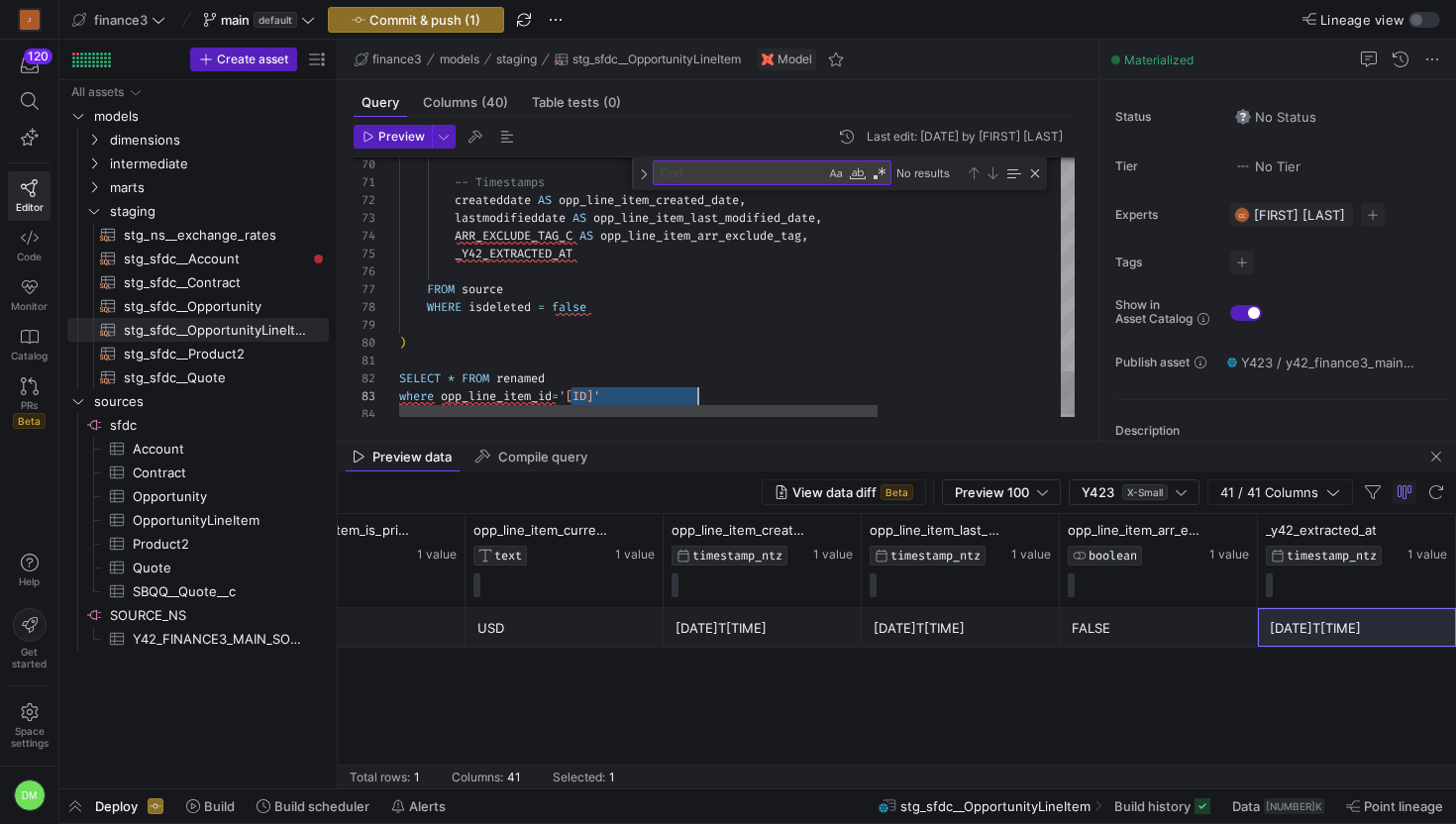 scroll, scrollTop: 36, scrollLeft: 299, axis: both 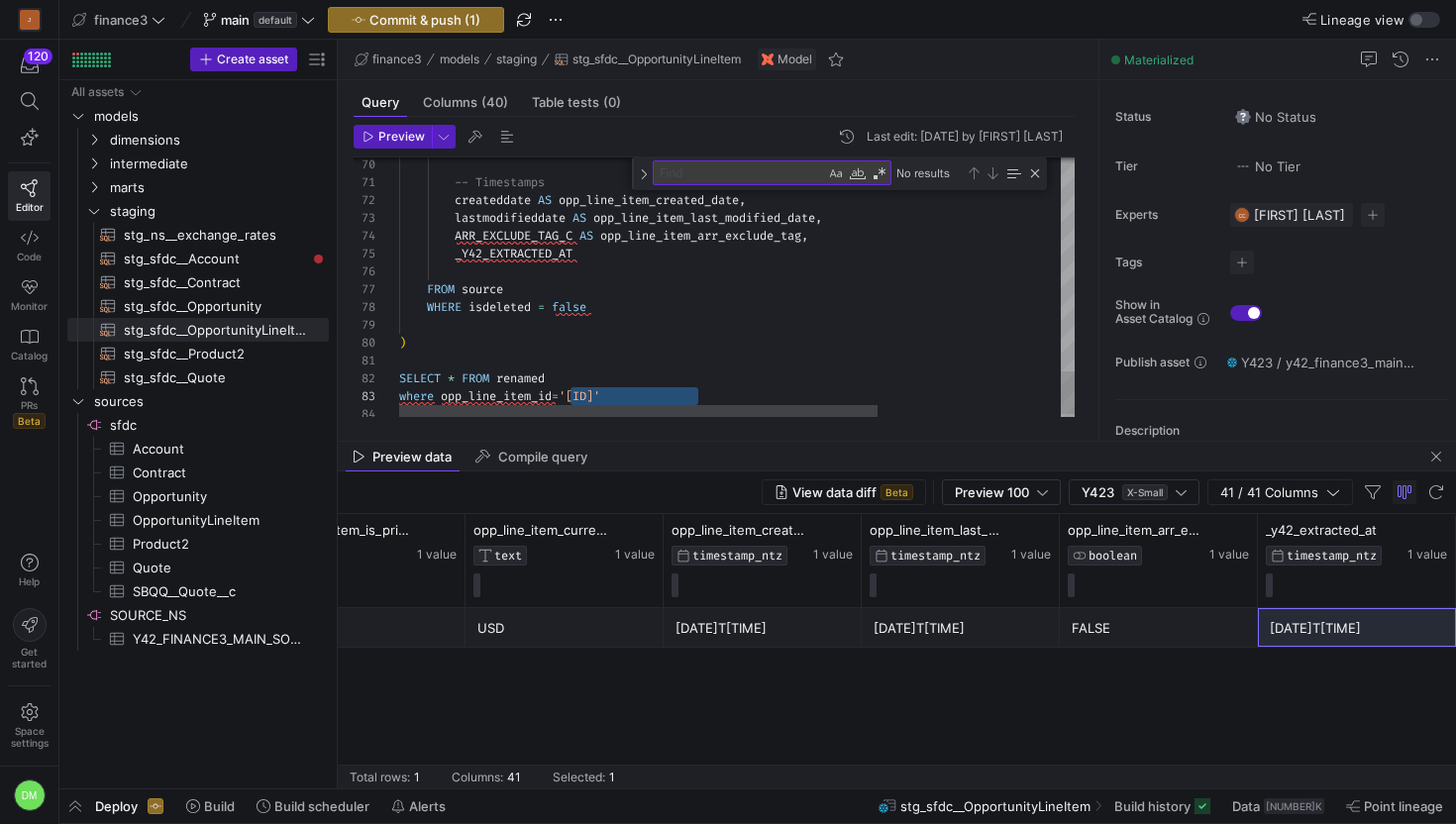 click on "-- Timestamps          createddate   AS   opp_line_item_created_date ,          lastmodifieddate   AS   opp_line_item_last_modified_date ,          ARR_EXCLUDE_TAG_C   AS   opp_line_item_arr_exclude_tag ,               FROM   source      WHERE   isdeleted   =   false        ) SELECT   *   FROM   renamed where   opp_line_item_id = '00k5G000024ppy0QAA'          _Y42_EXTRACTED_AT" at bounding box center [866, -345] 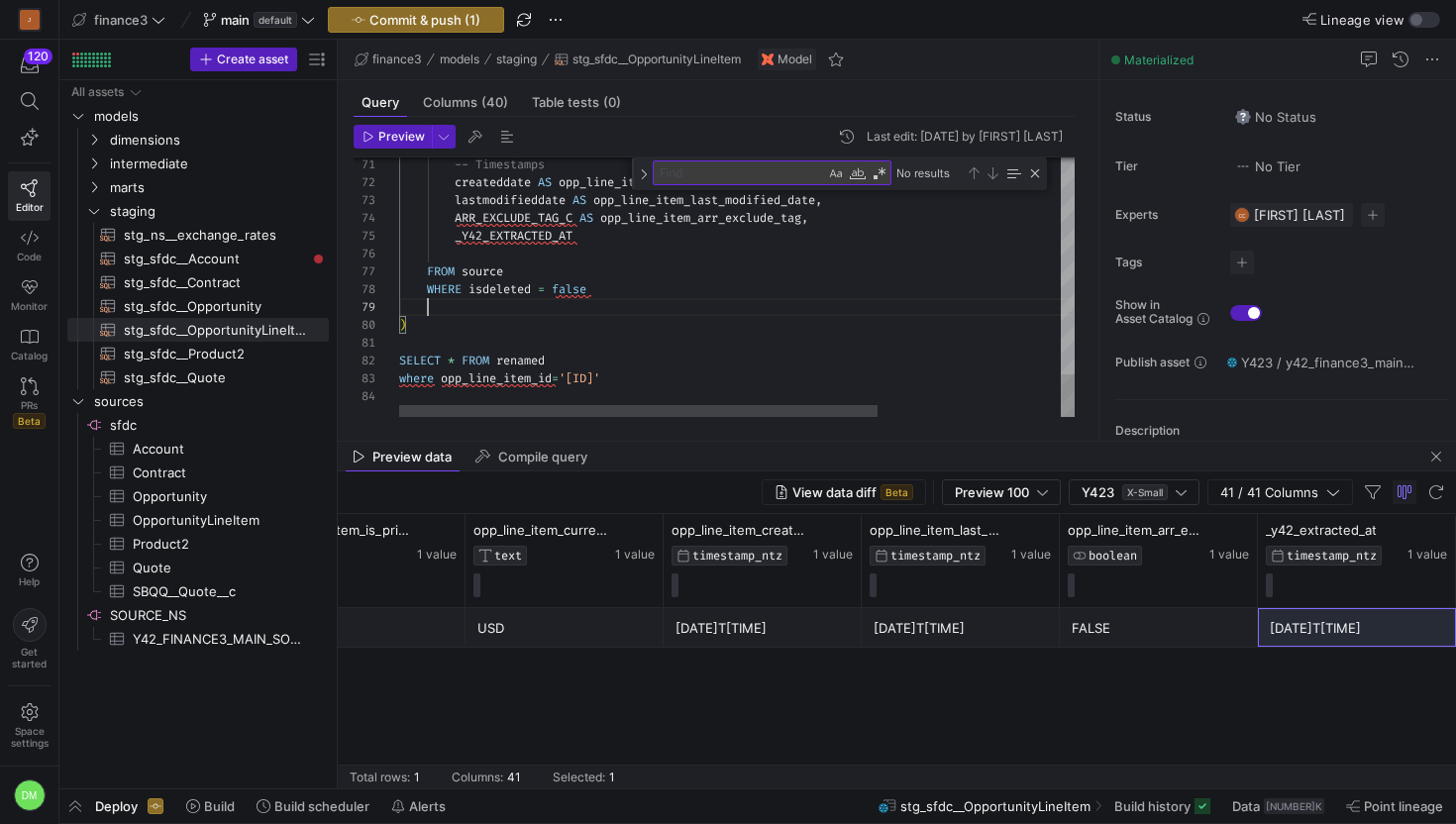 click on "-- Timestamps          createddate   AS   opp_line_item_created_date ,          lastmodifieddate   AS   opp_line_item_last_modified_date ,          ARR_EXCLUDE_TAG_C   AS   opp_line_item_arr_exclude_tag ,               FROM   source      WHERE   isdeleted   =   false        ) SELECT   *   FROM   renamed where   opp_line_item_id = '00k5G000024ppy0QAA'          _Y42_EXTRACTED_AT" at bounding box center [866, -362] 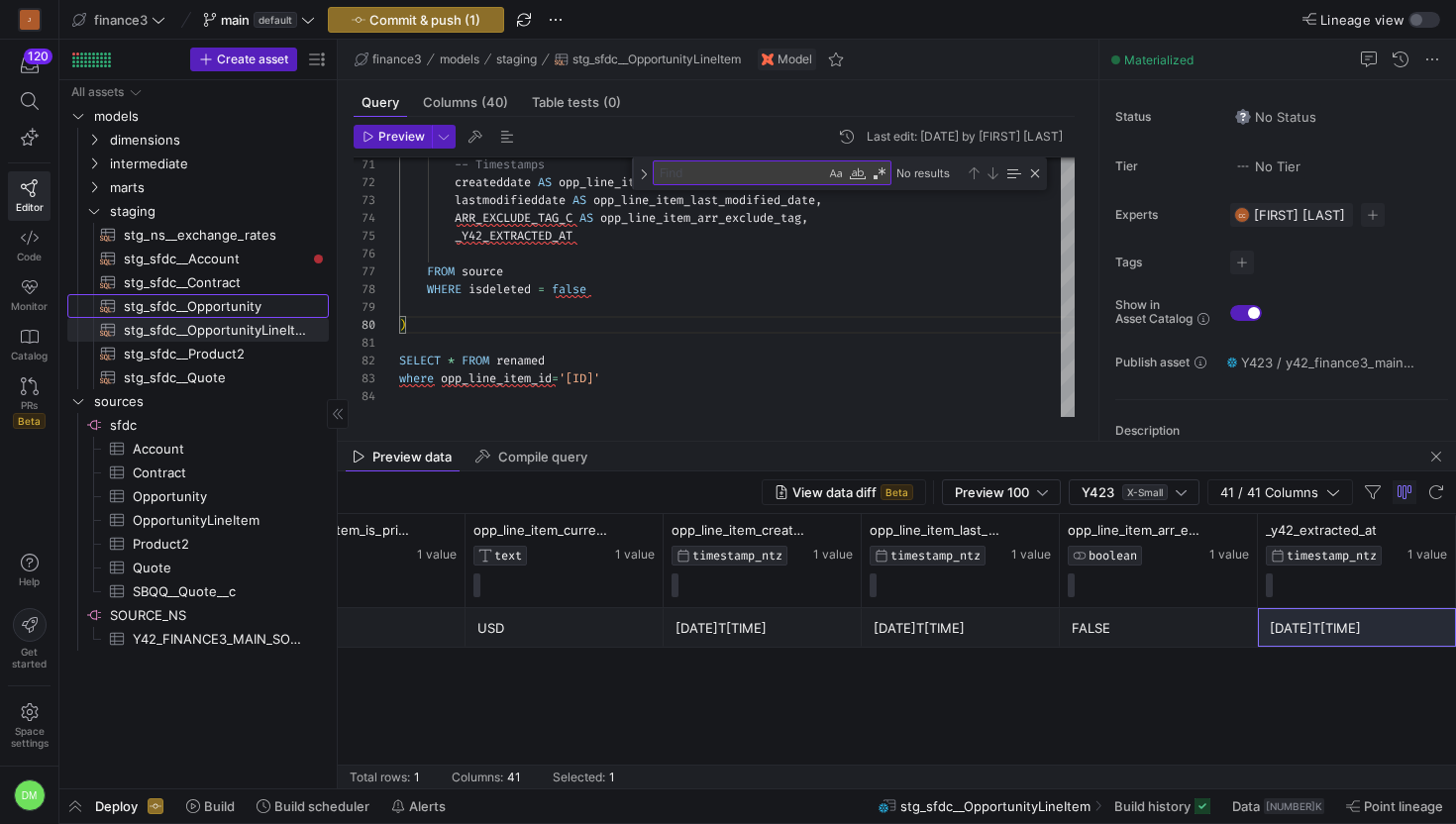click on "stg_sfdc__Opportunity" 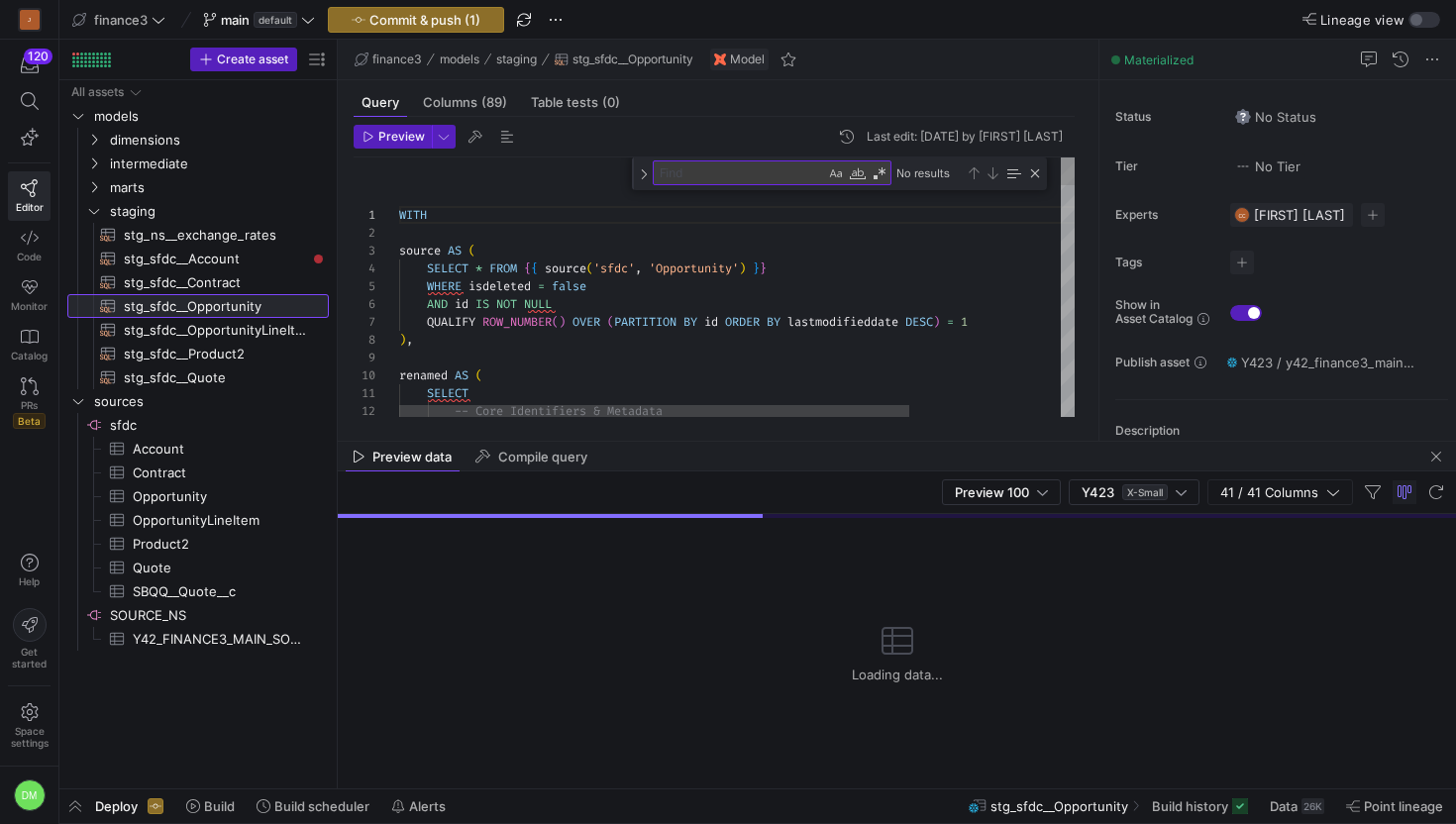 scroll, scrollTop: 0, scrollLeft: 0, axis: both 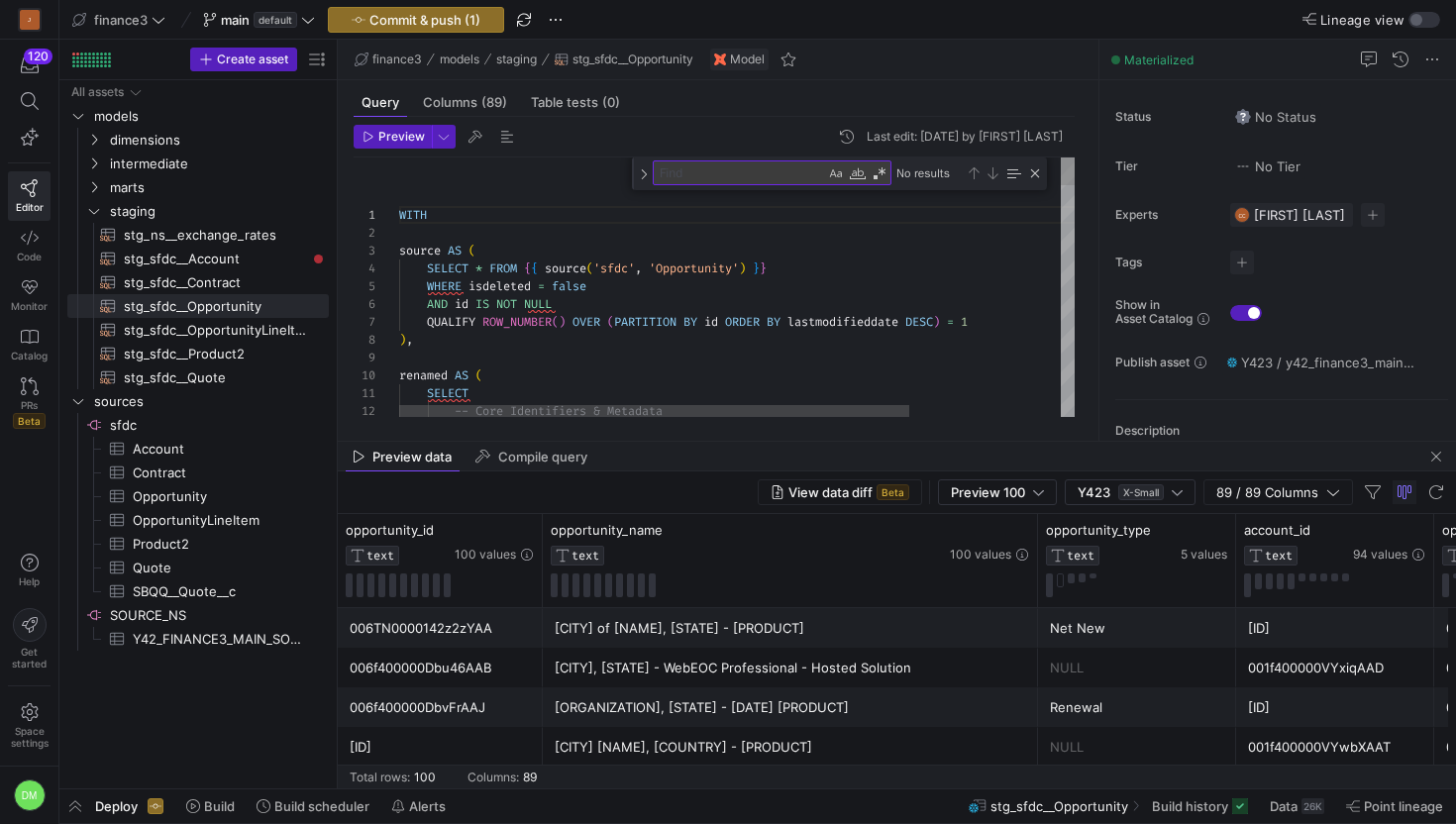click on "renamed   AS   (      SELECT          -- Core Identifiers & Metadata      SELECT   *   FROM   { {   source ( 'sfdc' ,   'Opportunity' )   } }      WHERE   isdeleted   =   false      AND   id   IS   NOT   NULL      QUALIFY   ROW_NUMBER ( )   OVER   ( PARTITION   BY   id   ORDER   BY   lastmodifieddate   DESC )   =   1 ) , WITH source   AS   (" at bounding box center [837, 1364] 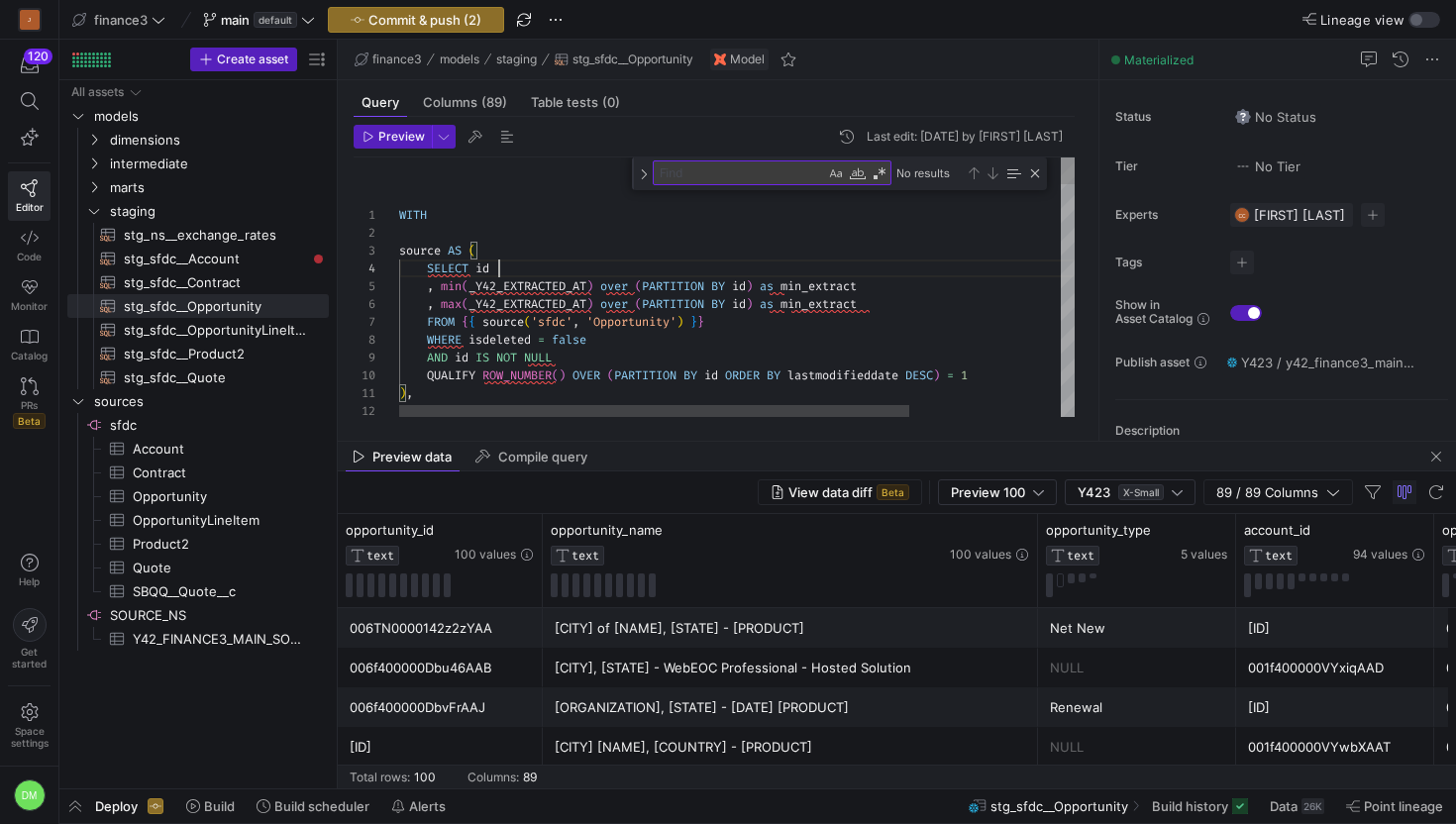 scroll, scrollTop: 53, scrollLeft: 100, axis: both 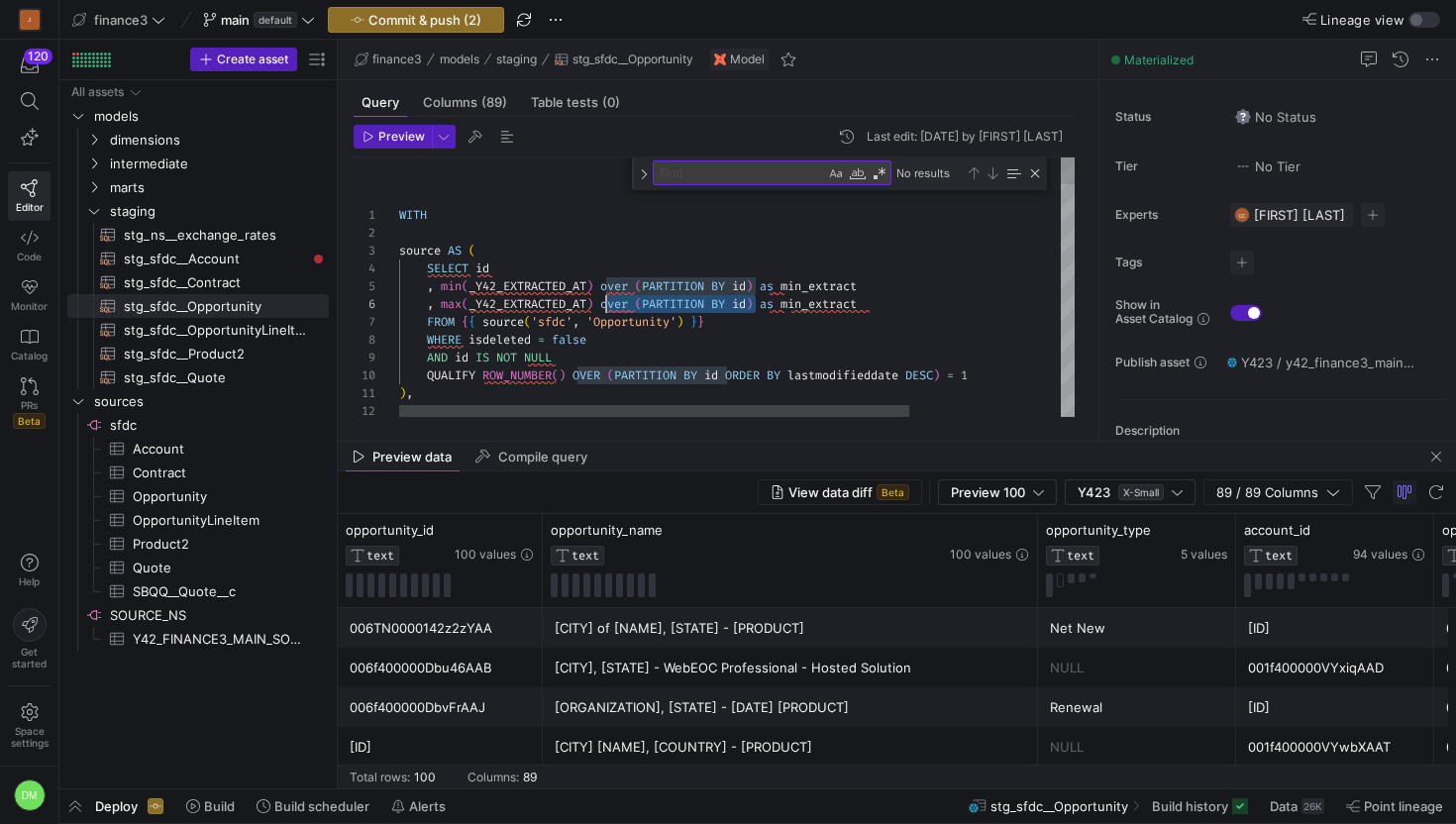 drag, startPoint x: 759, startPoint y: 309, endPoint x: 608, endPoint y: 299, distance: 151.3308 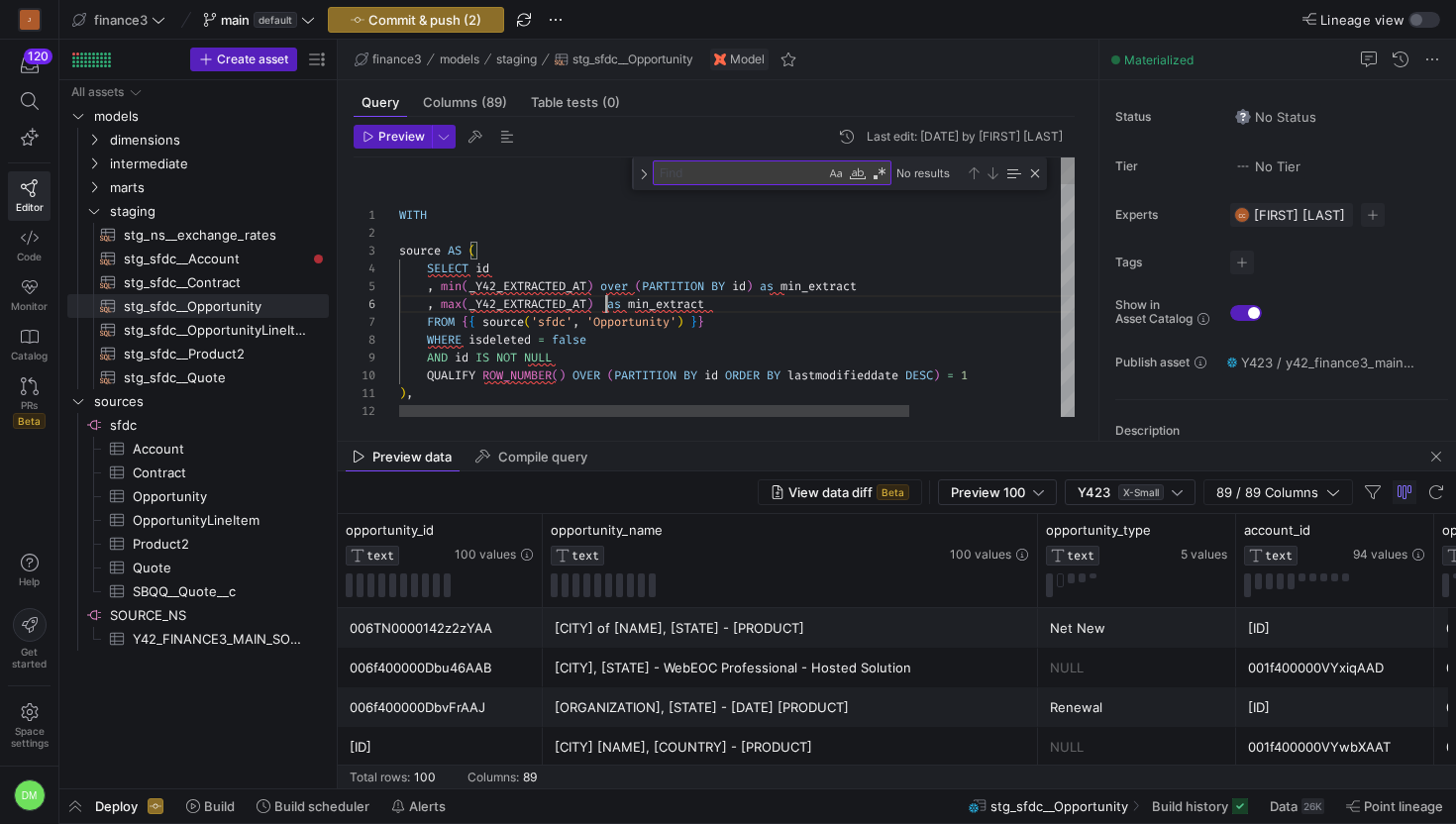 scroll, scrollTop: 89, scrollLeft: 200, axis: both 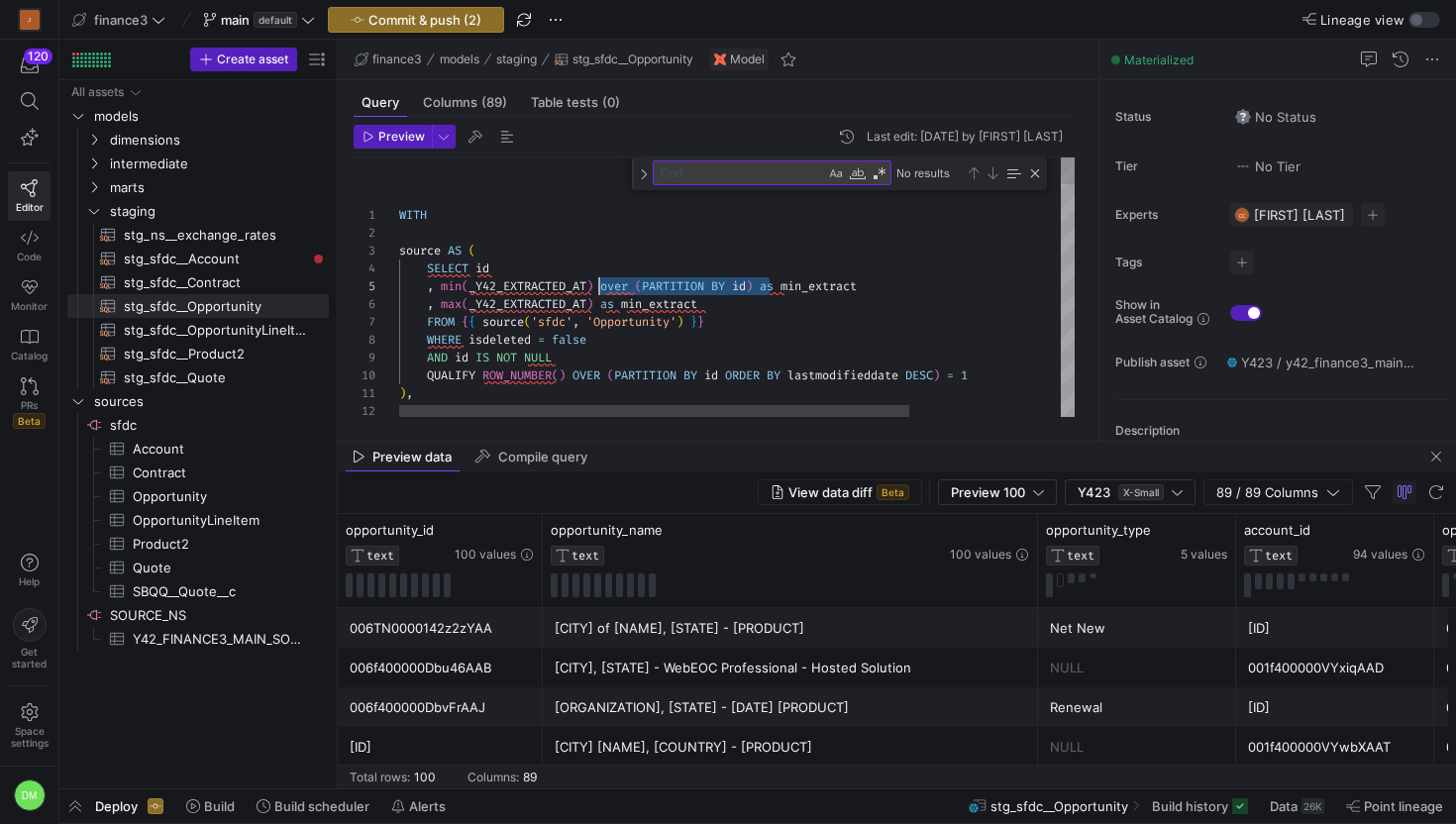 drag, startPoint x: 769, startPoint y: 279, endPoint x: 603, endPoint y: 283, distance: 166.0482 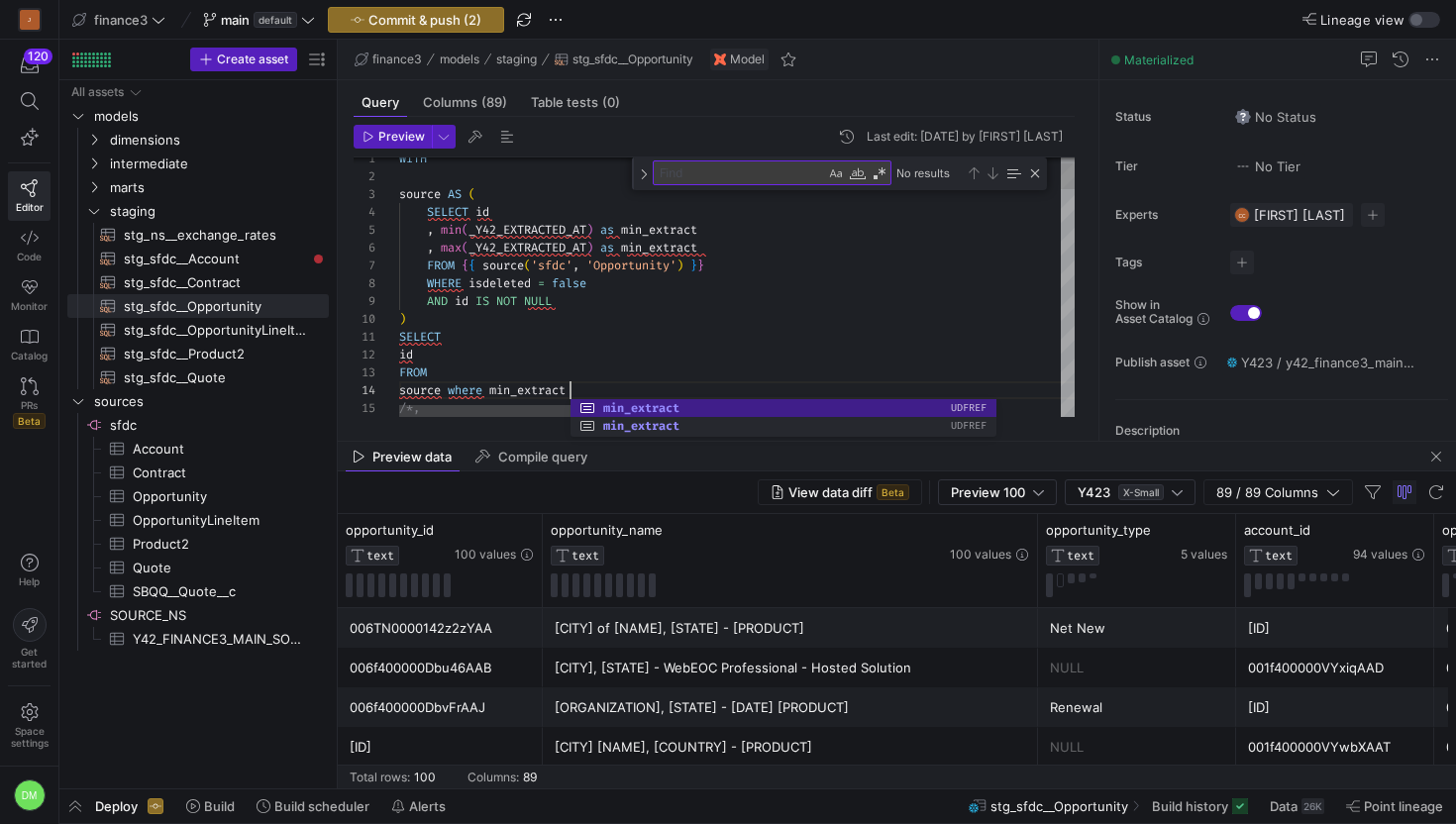 scroll, scrollTop: 53, scrollLeft: 178, axis: both 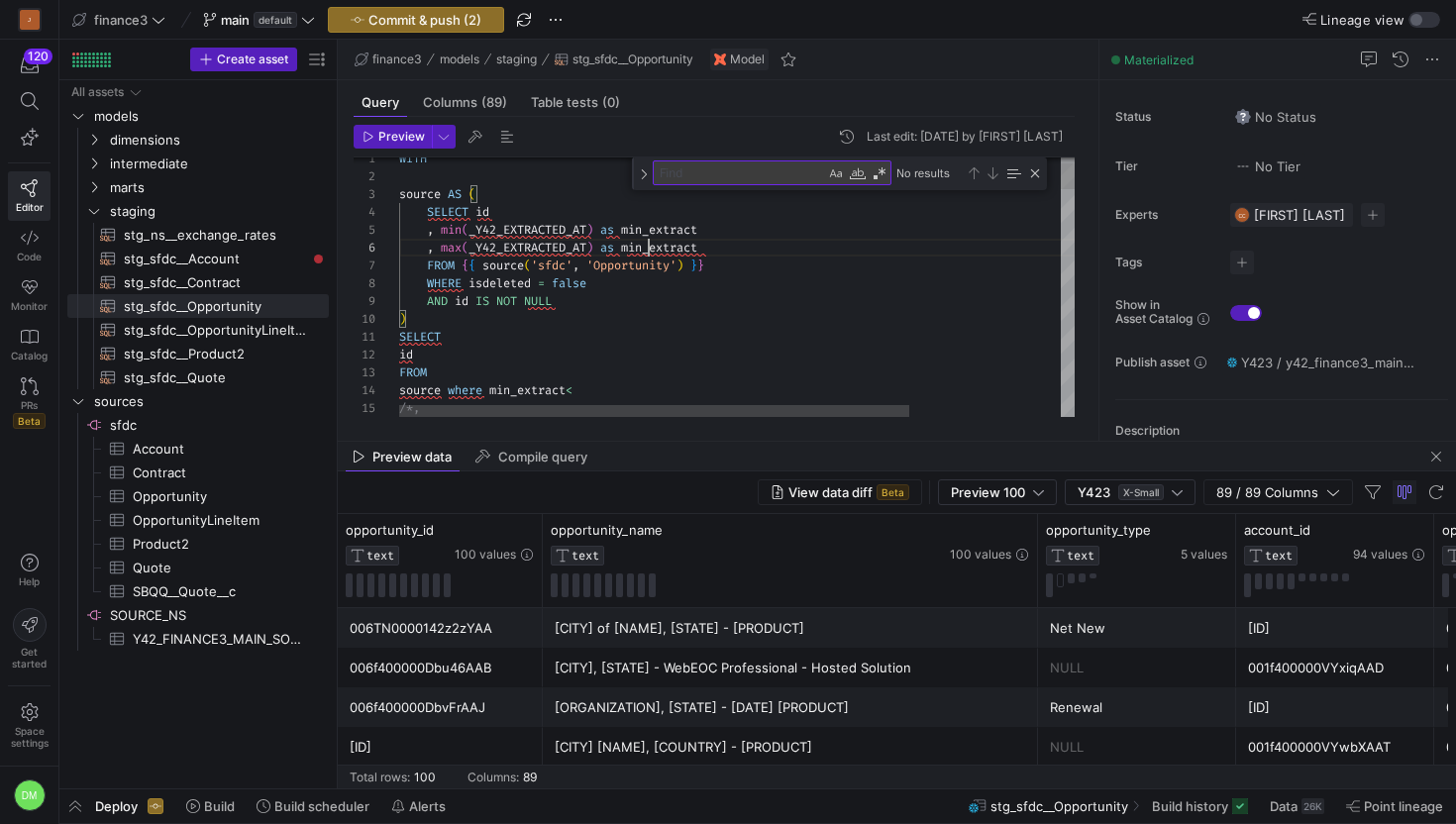 click on "SELECT   id        WHERE   isdeleted   =   false      AND   id   IS   NOT   NULL ) WITH source   AS   (      ,   min ( _Y42_EXTRACTED_AT )   as   min_extract      FROM   { {   source ( 'sfdc' ,   'Opportunity' )   } }      ,   max ( _Y42_EXTRACTED_AT )   as   min_extract SELECT id FROM source   where   min_extract < /*," at bounding box center (837, 1370) 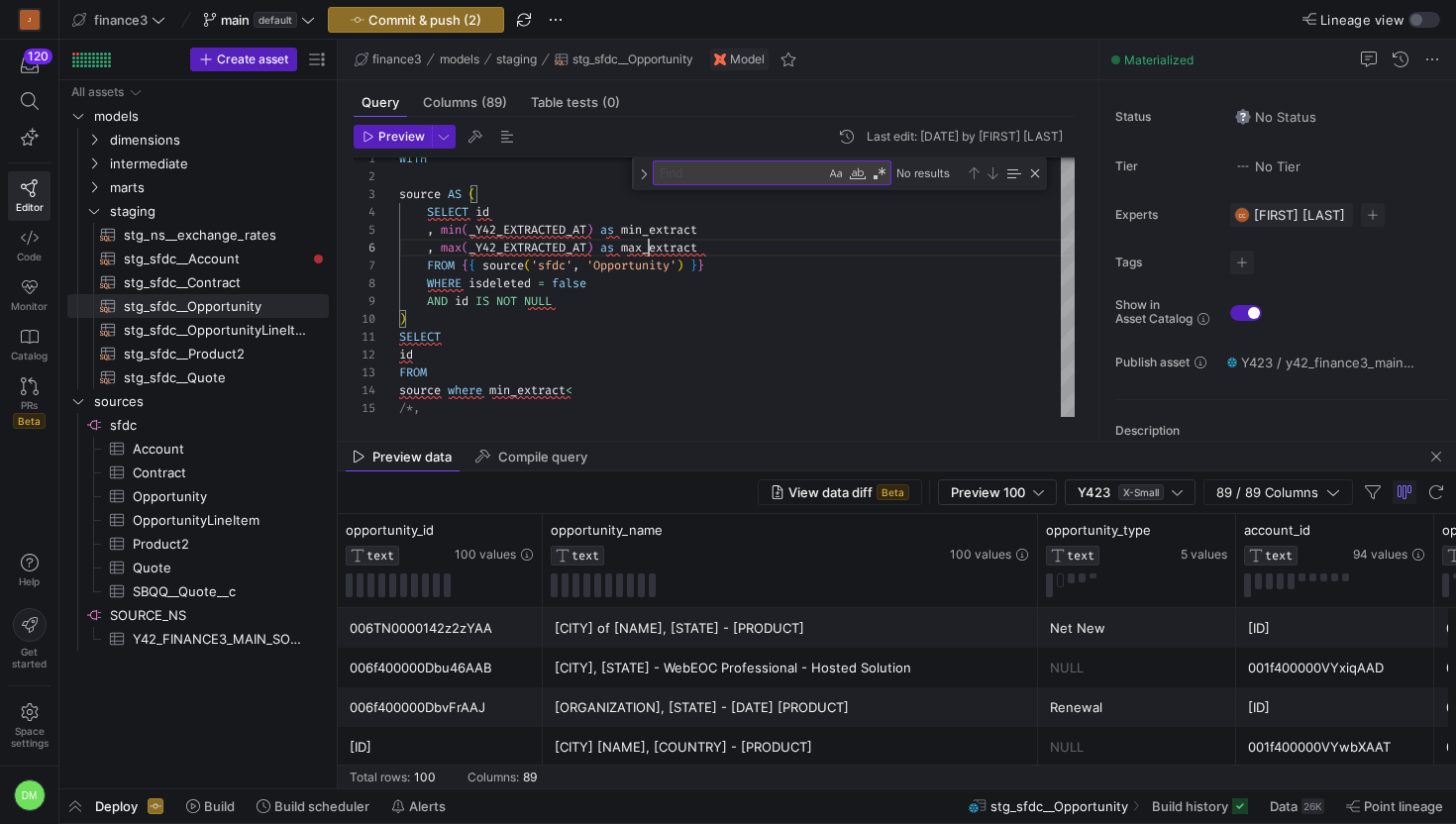 scroll, scrollTop: 107, scrollLeft: 250, axis: both 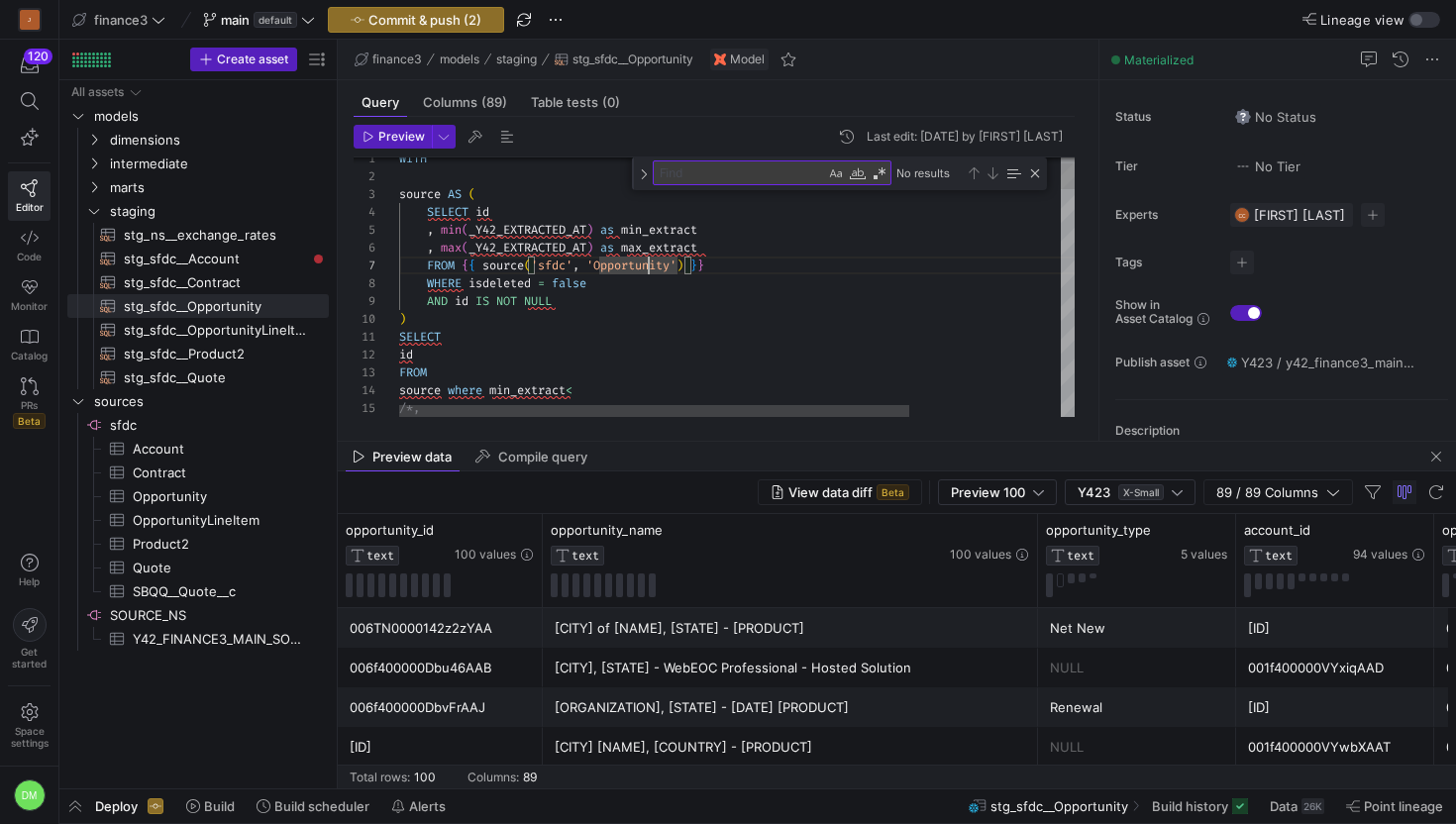 click on "SELECT id WHERE isdeleted = false AND id IS NOT NULL ) WITH source AS ( , min ( _Y42_EXTRACTED_AT ) as min_extract FROM {{ source('sfdc', 'Opportunity') }} , max ( _Y42_EXTRACTED_AT ) as max_extract SELECT id FROM source where min_extract <" at bounding box center [837, 1370] 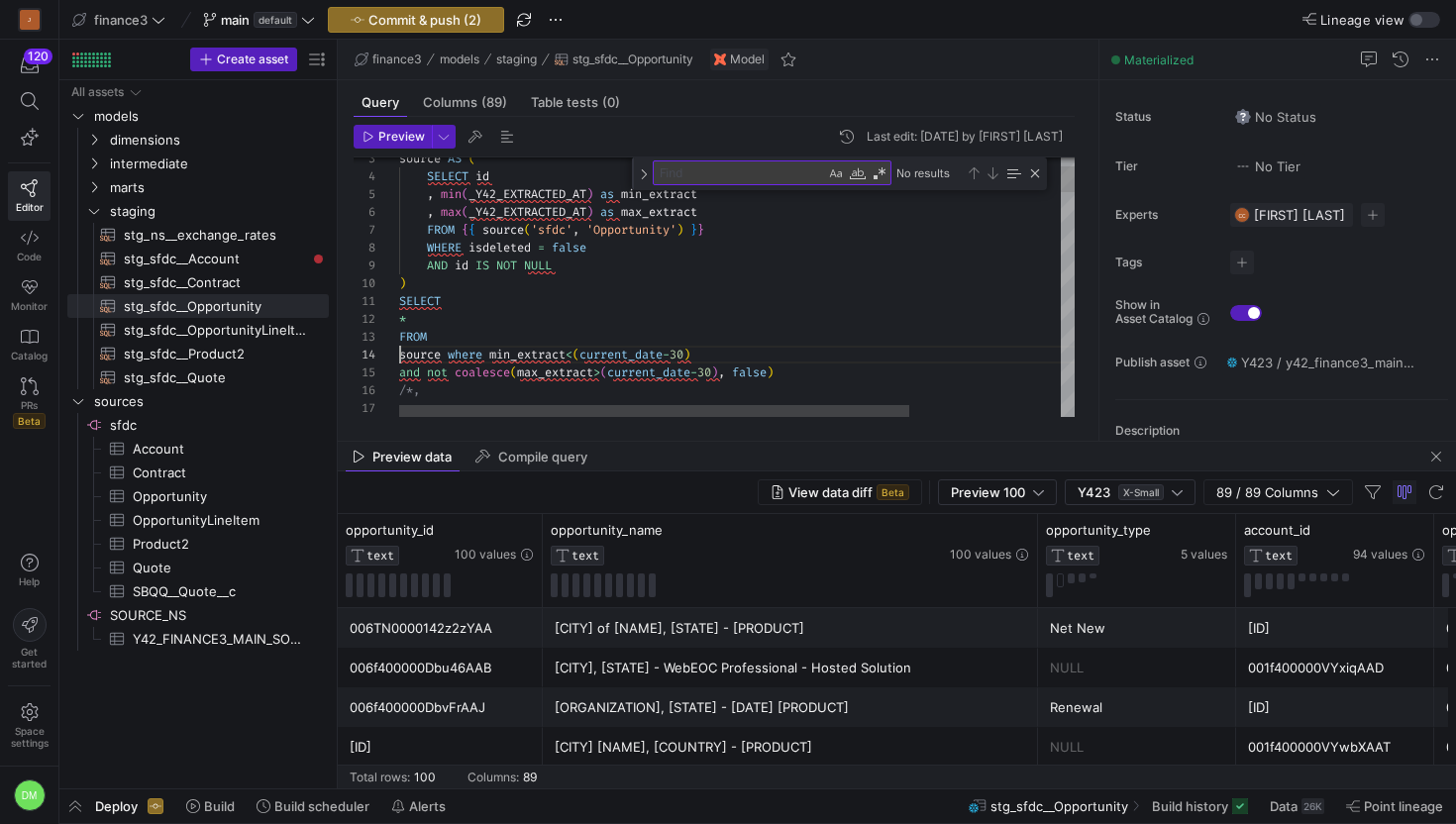 scroll, scrollTop: 53, scrollLeft: 0, axis: vertical 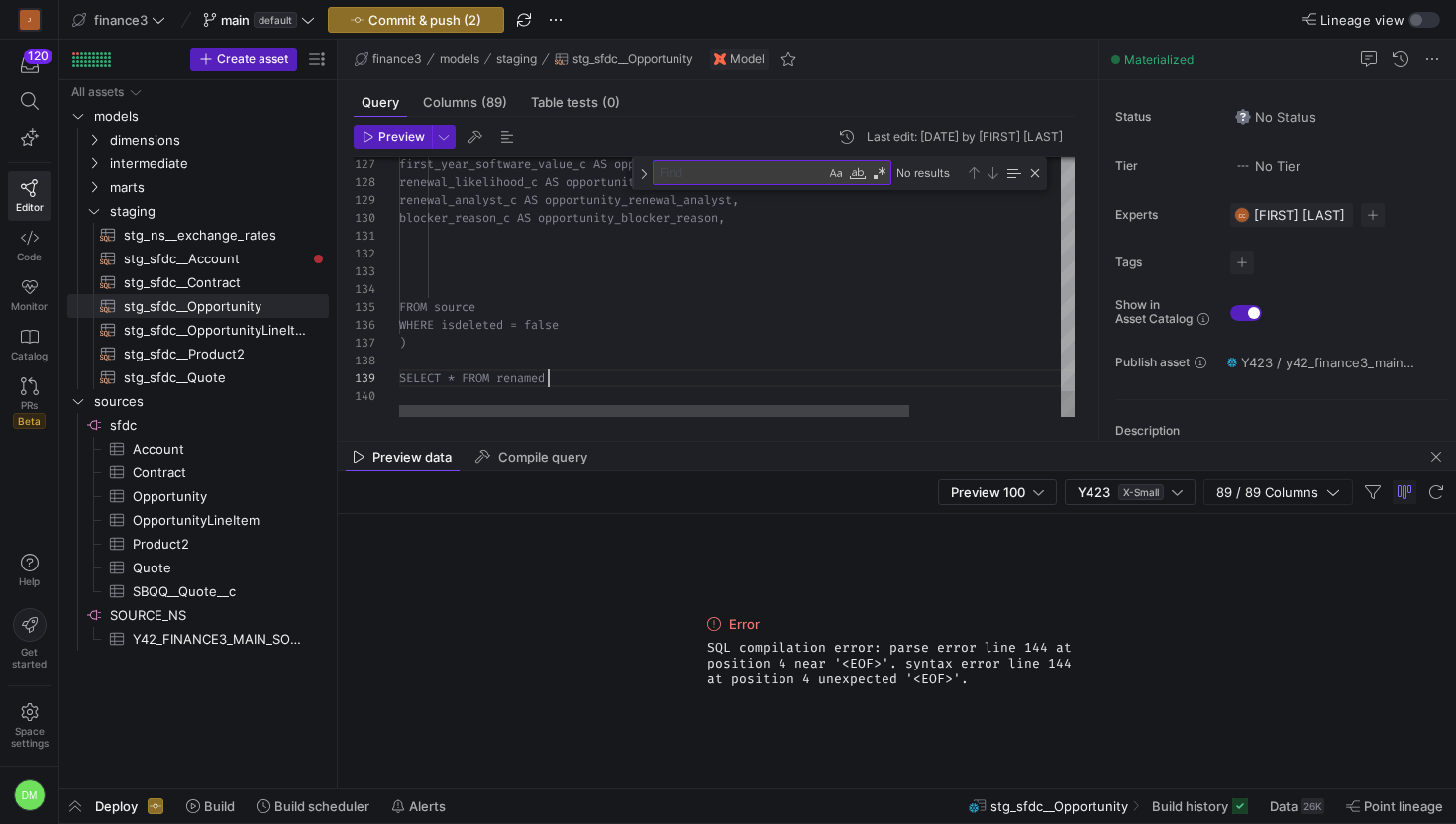 click on "[VALUE] AS [NAME],         [NAME] AS [NAME],         [NAME] AS [NAME],         [NAME] AS [NAME],
FROM source     WHERE isdeleted = false     ) SELECT * FROM renamed" at bounding box center [837, -862] 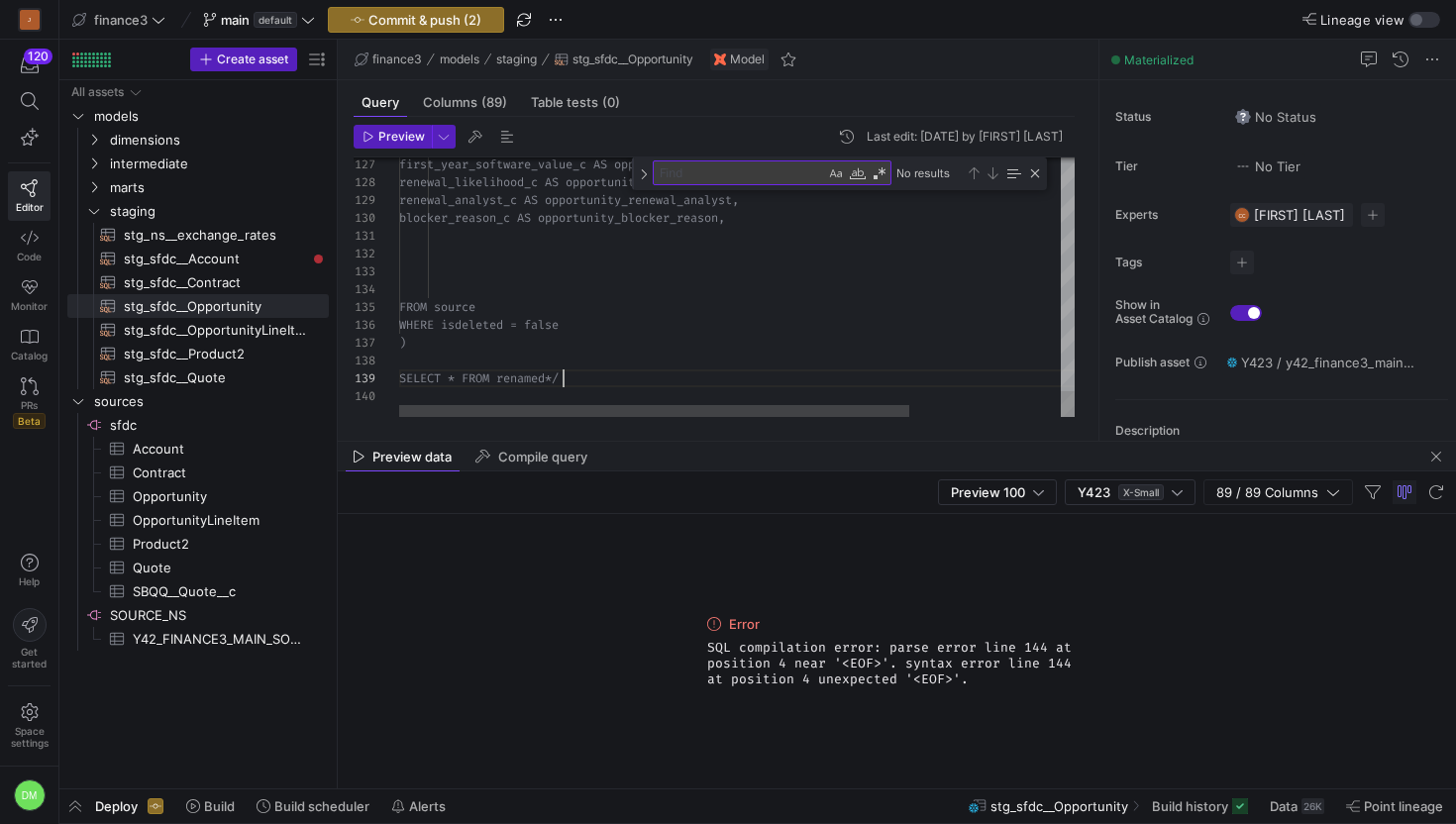 scroll, scrollTop: 143, scrollLeft: 164, axis: both 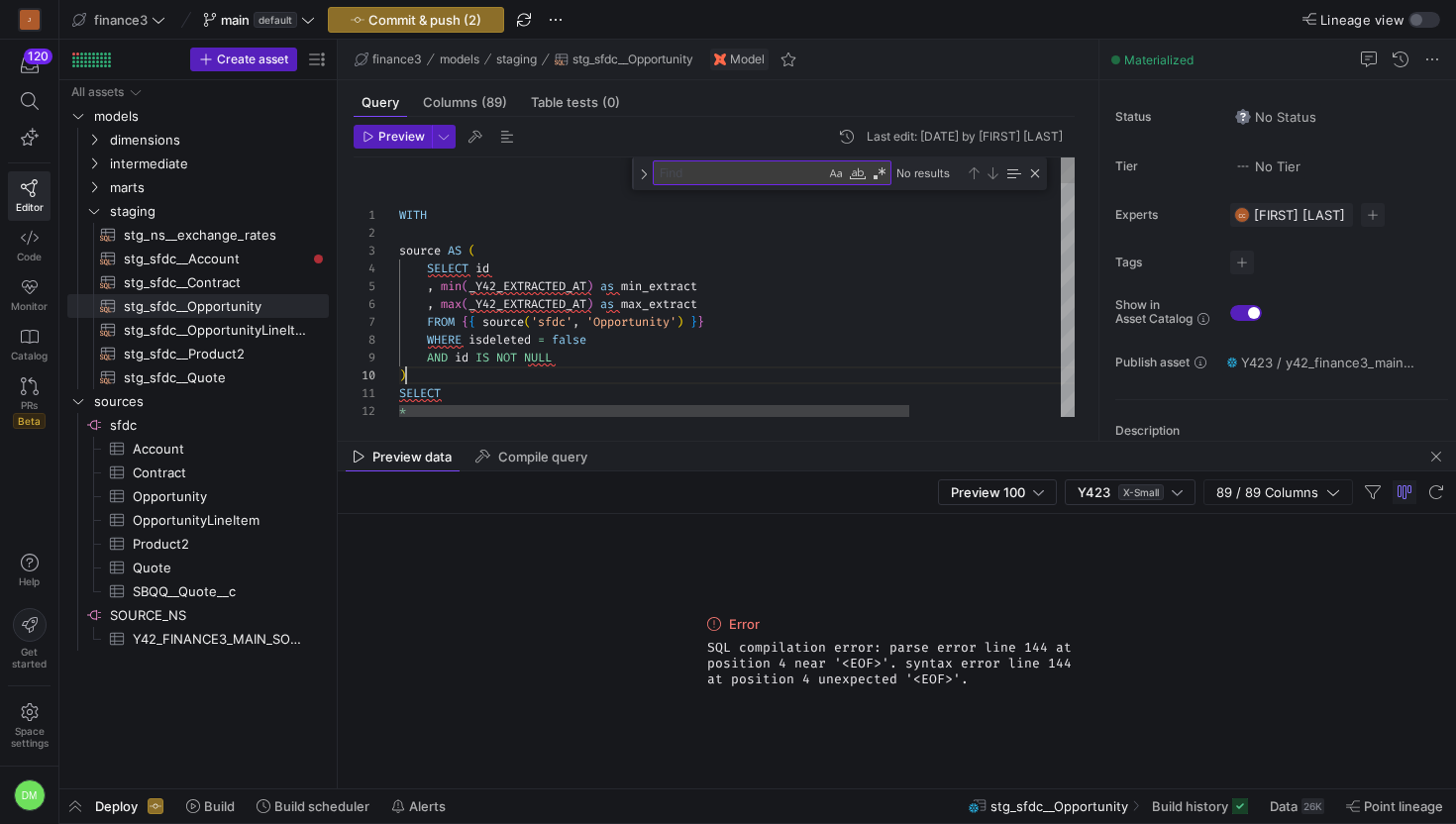 click on "* SELECT )      AND   [ID]   IS   NOT   NULL      WHERE   isdeleted   =   false      FROM   { {   source ( 'sfdc' ,   'Opportunity' )   } }      ,   max ( [DATE] )   as   max_extract      ,   min ( [DATE] )   as   min_extract      SELECT   [ID]   source   AS   ( WITH" at bounding box center (837, 1435) 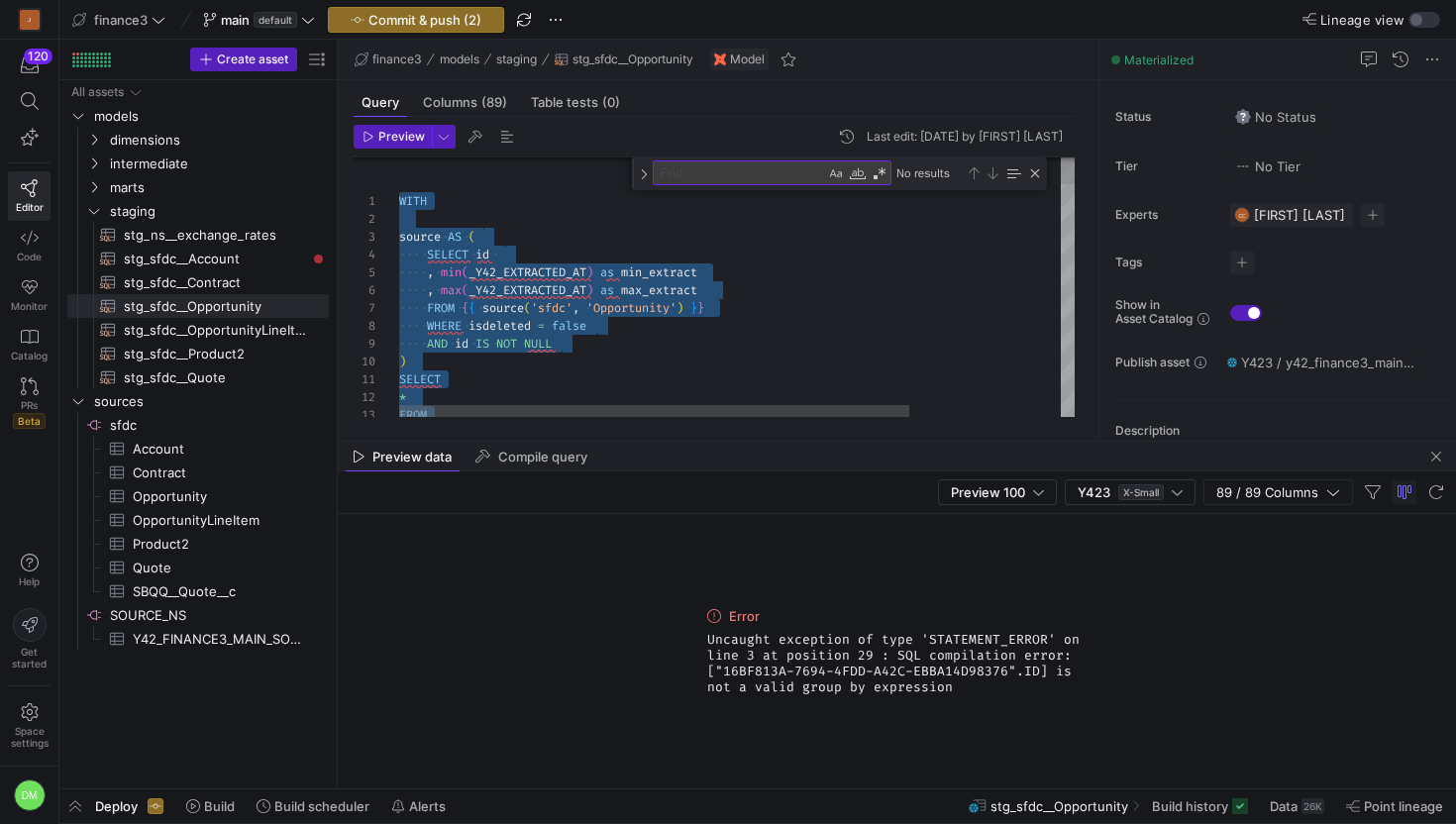 click on "* SELECT )     AND  id  IS  NOT  NULL     WHERE  isdeleted  =  false     FROM  { {  source ( 'sfdc' ,  'Opportunity' )  } }     ,  max ( _Y42_EXTRACTED_AT )  as  max_extract     ,  min ( _Y42_EXTRACTED_AT )  as  min_extract     SELECT  id  source  AS  ( WITH FROM" at bounding box center (837, 1421) 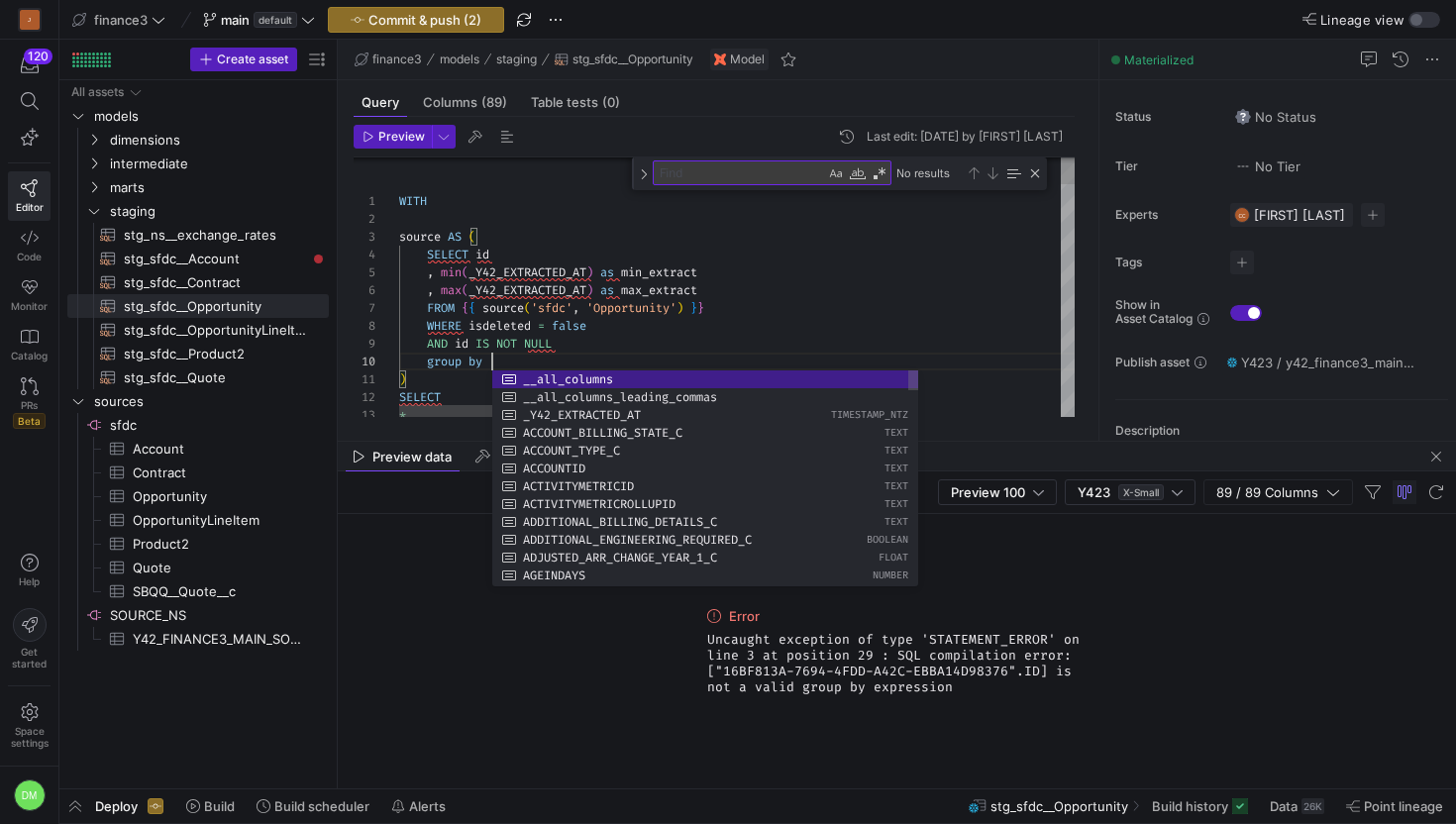 scroll, scrollTop: 160, scrollLeft: 100, axis: both 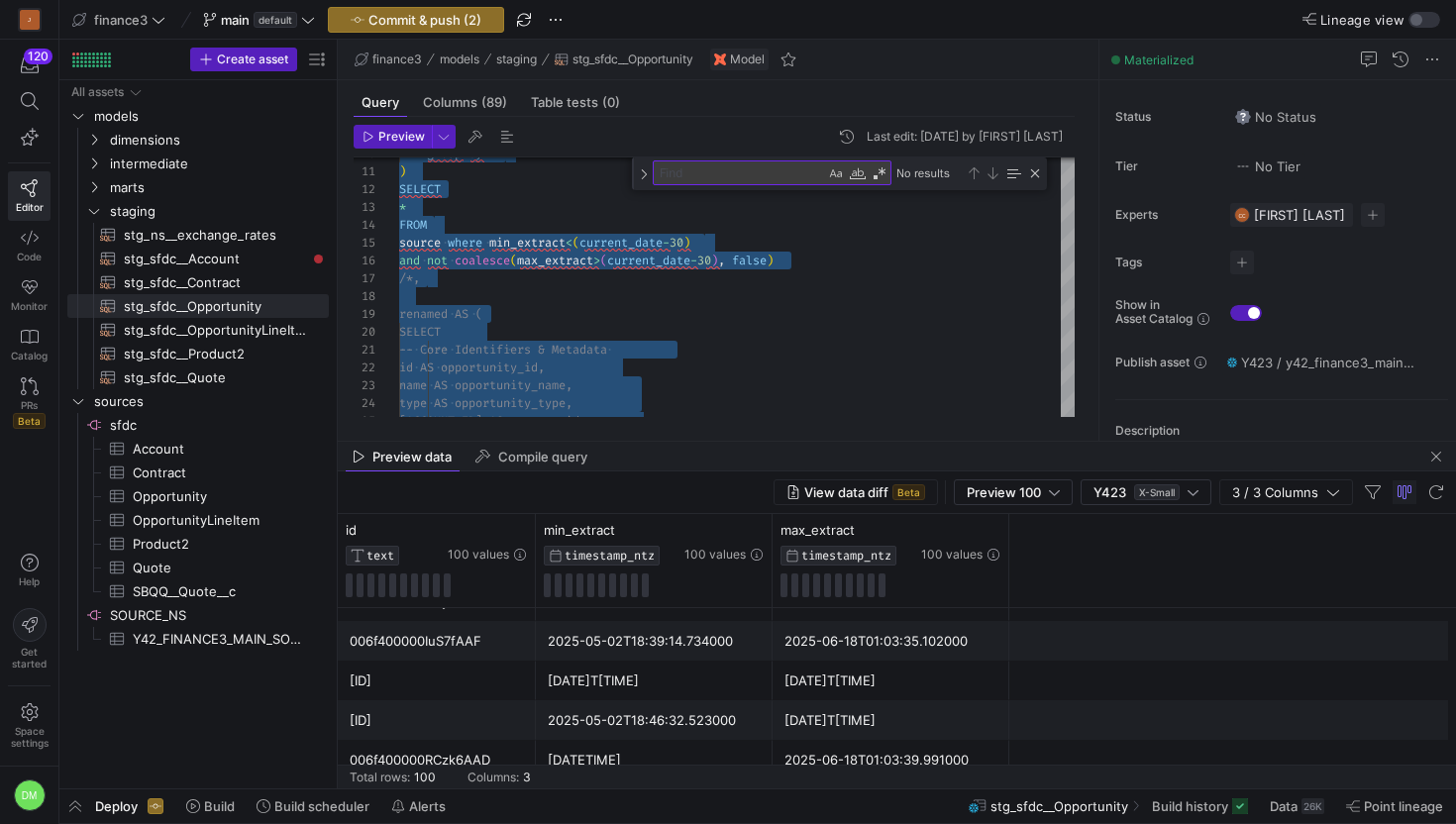 click on "[ID]" 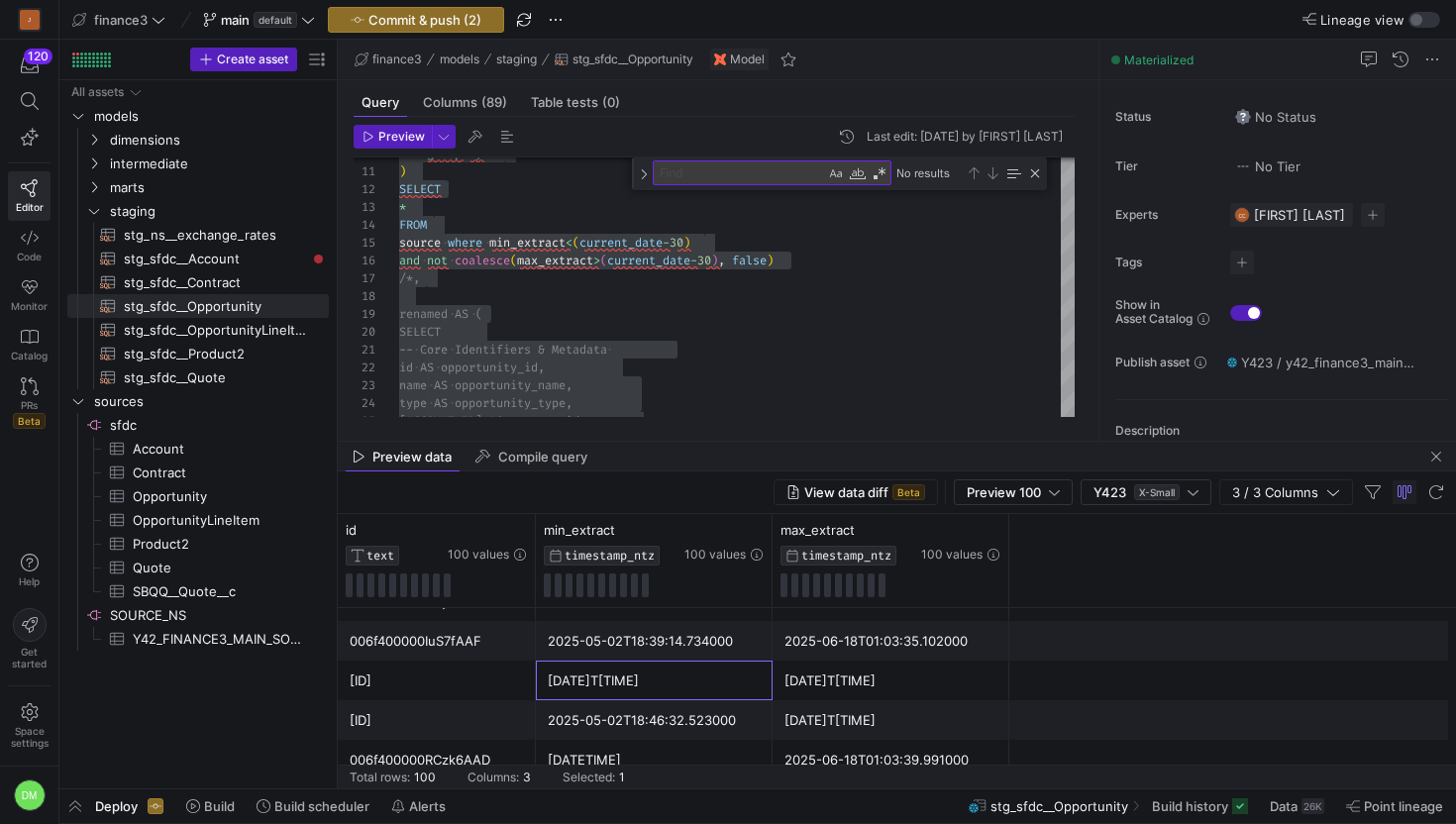 click on "[DATE]T[TIME]" 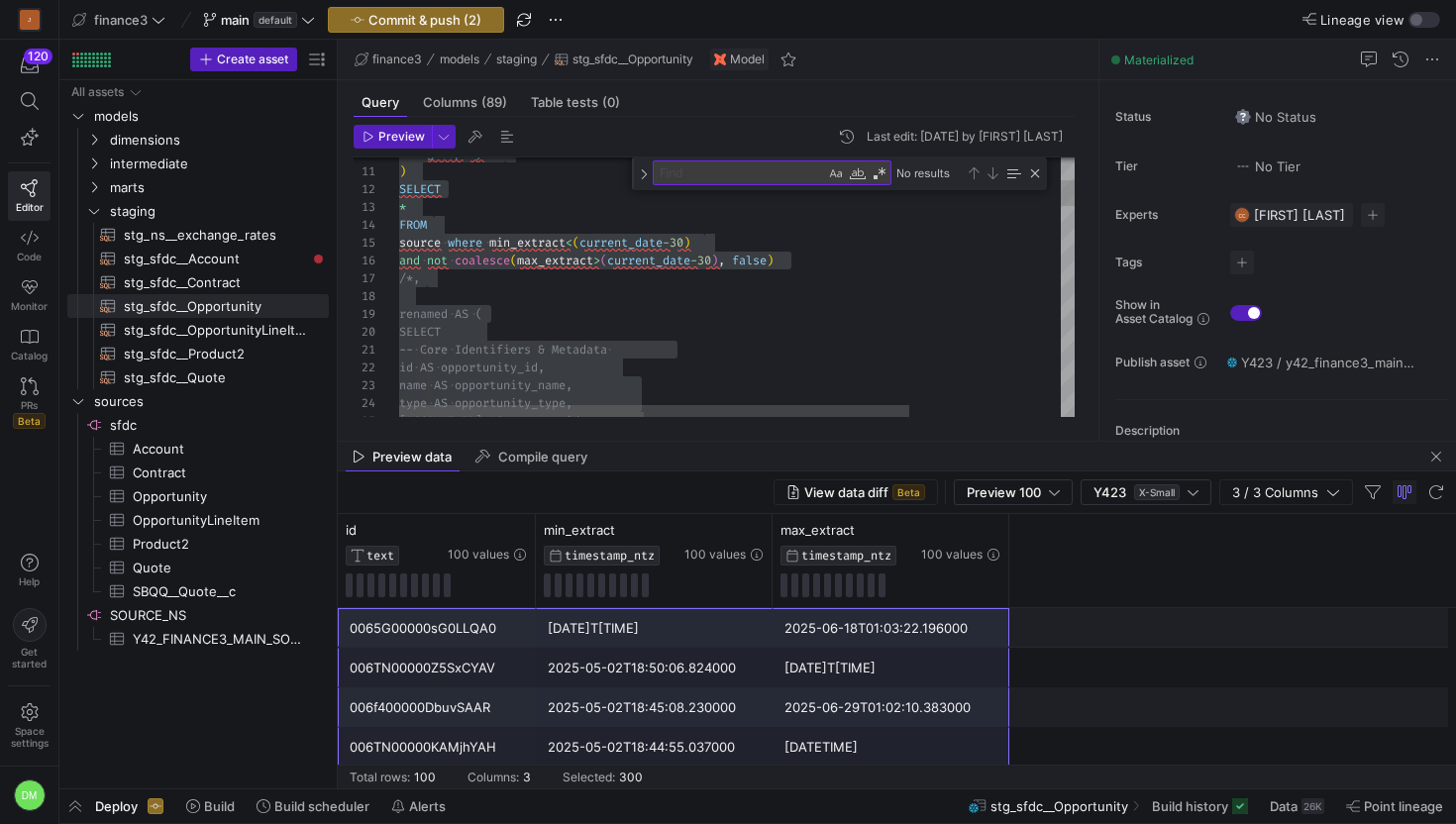 click on "* SELECT )      group   by   1 FROM source   where   min_extract < ( current_date - 30 ) and   not   coalesce ( max_extract > ( current_date - 30 ) ,   false ) /*, renamed AS (     SELECT         -- Core Identifiers & Metadata         id AS opportunity_id,         name AS opportunity_name,         type AS opportunity_type,         accountid AS account_id," at bounding box center (837, 1222) 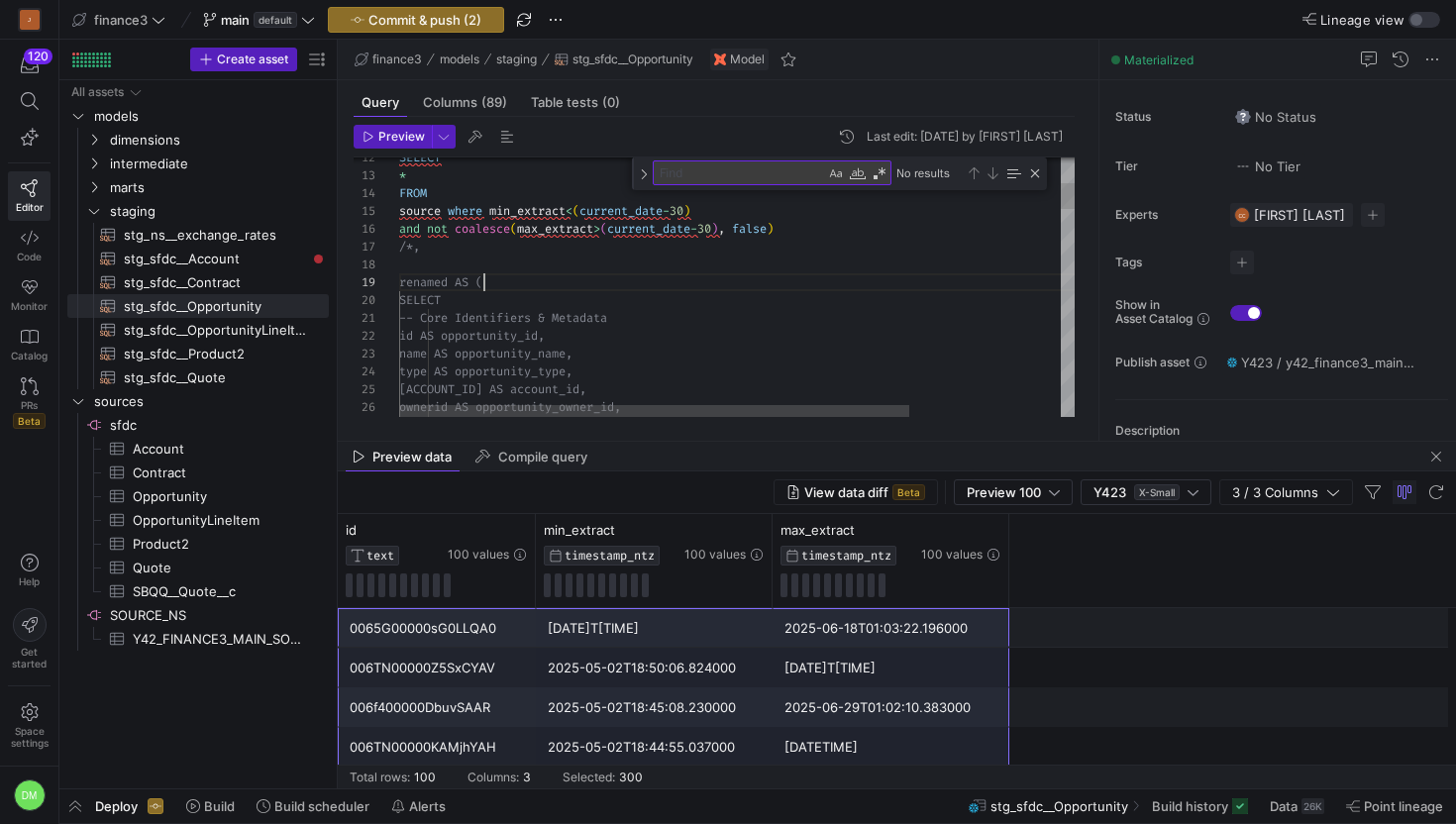 type on ")
SELECT
*
FROM
source where min_extract<[DATE]
and not coalesce(max_extract>[DATE], false)
/*,
renamed AS (
SELECT" 